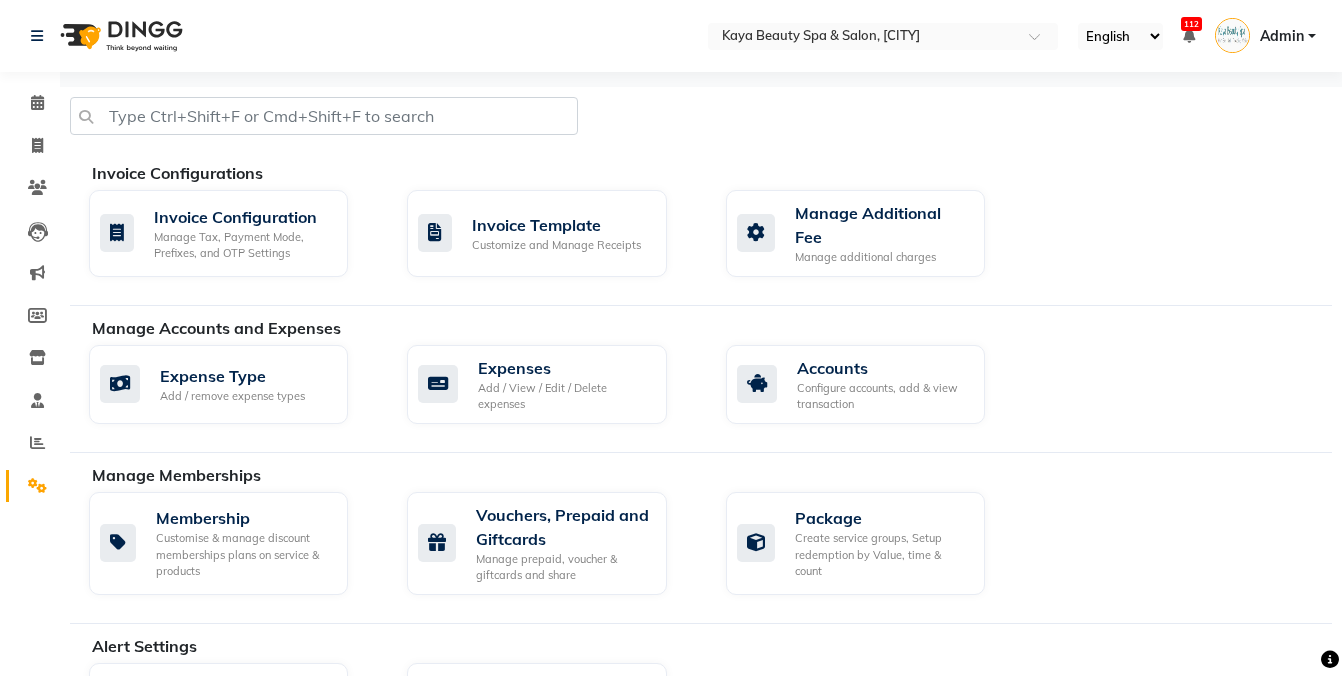 scroll, scrollTop: 0, scrollLeft: 0, axis: both 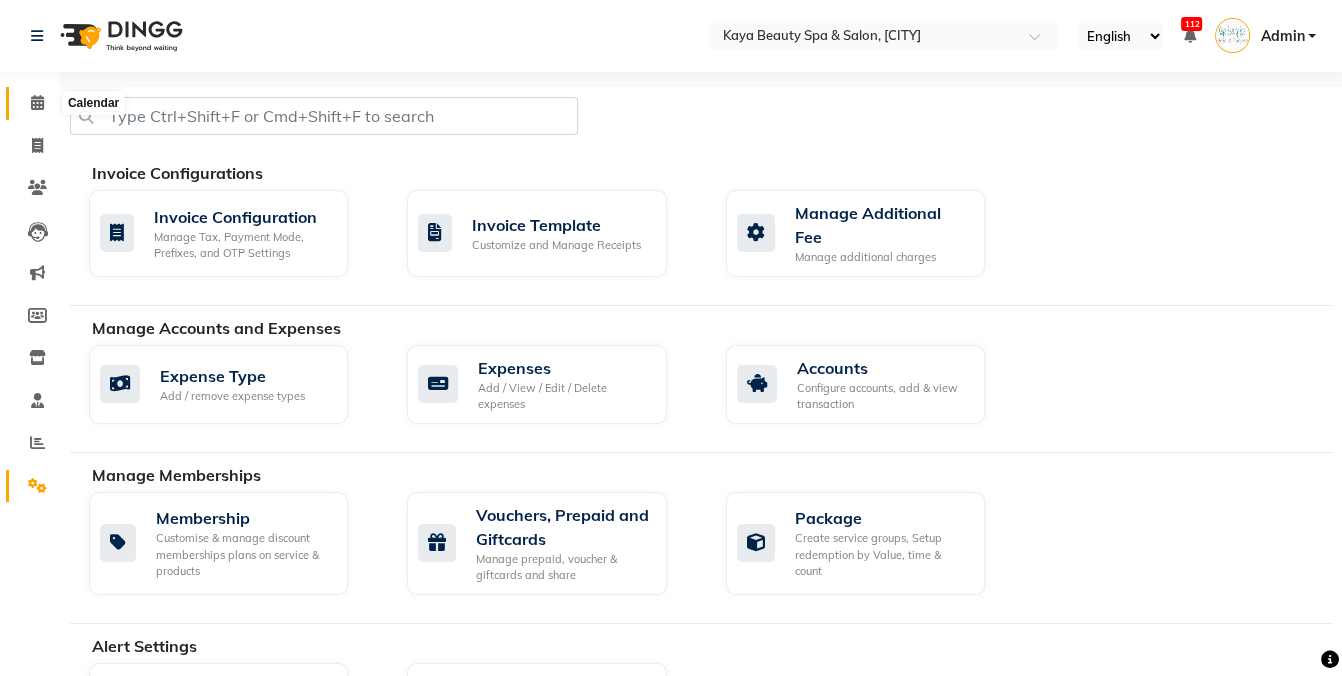 click 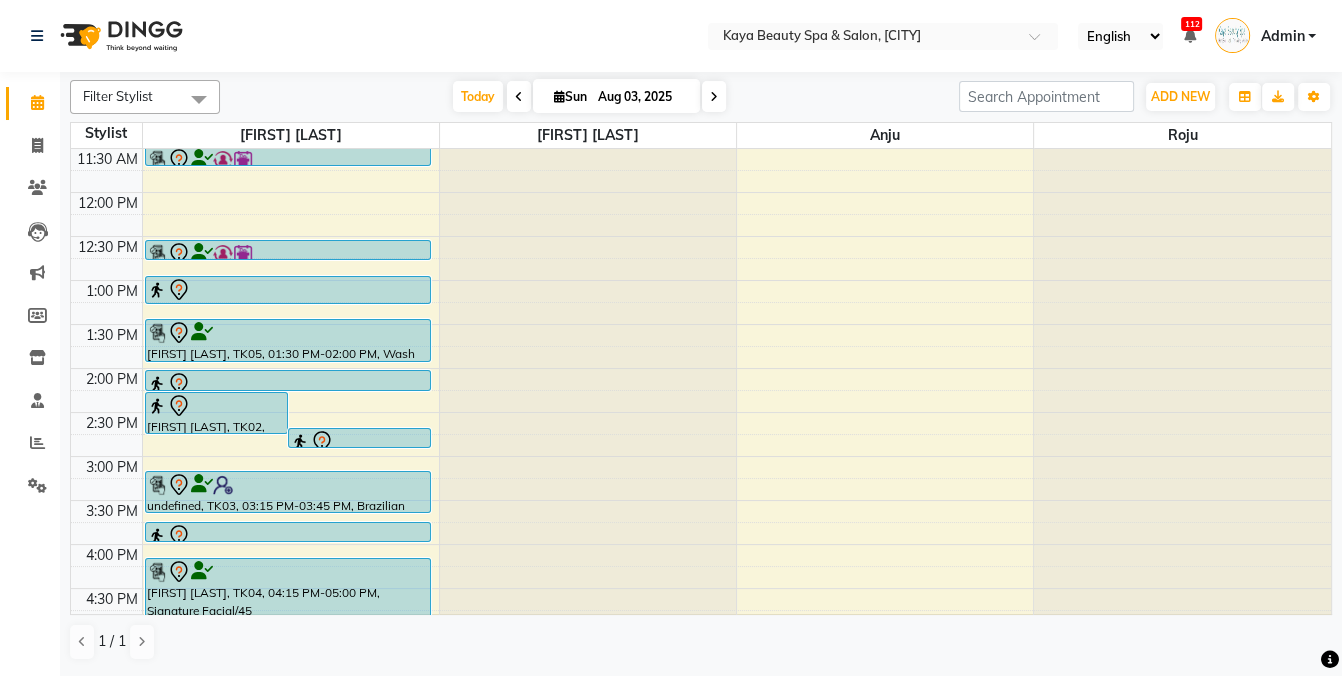 scroll, scrollTop: 314, scrollLeft: 0, axis: vertical 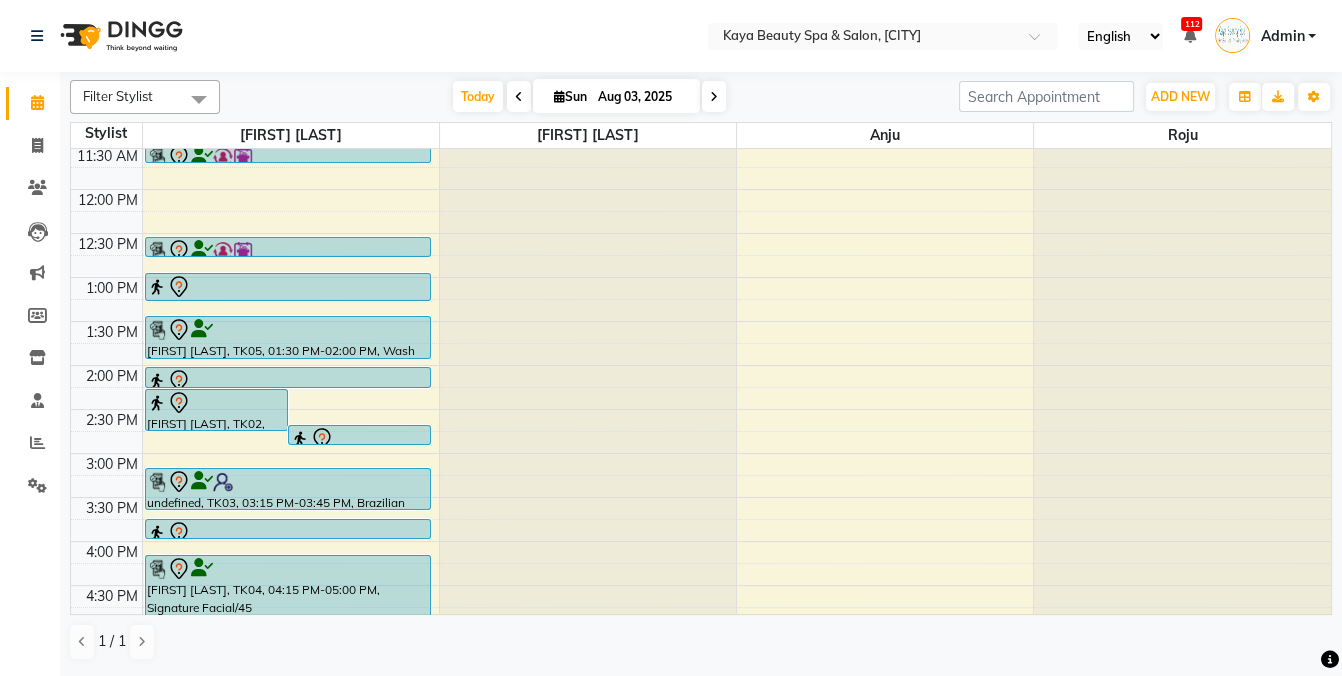 click at bounding box center [216, 403] 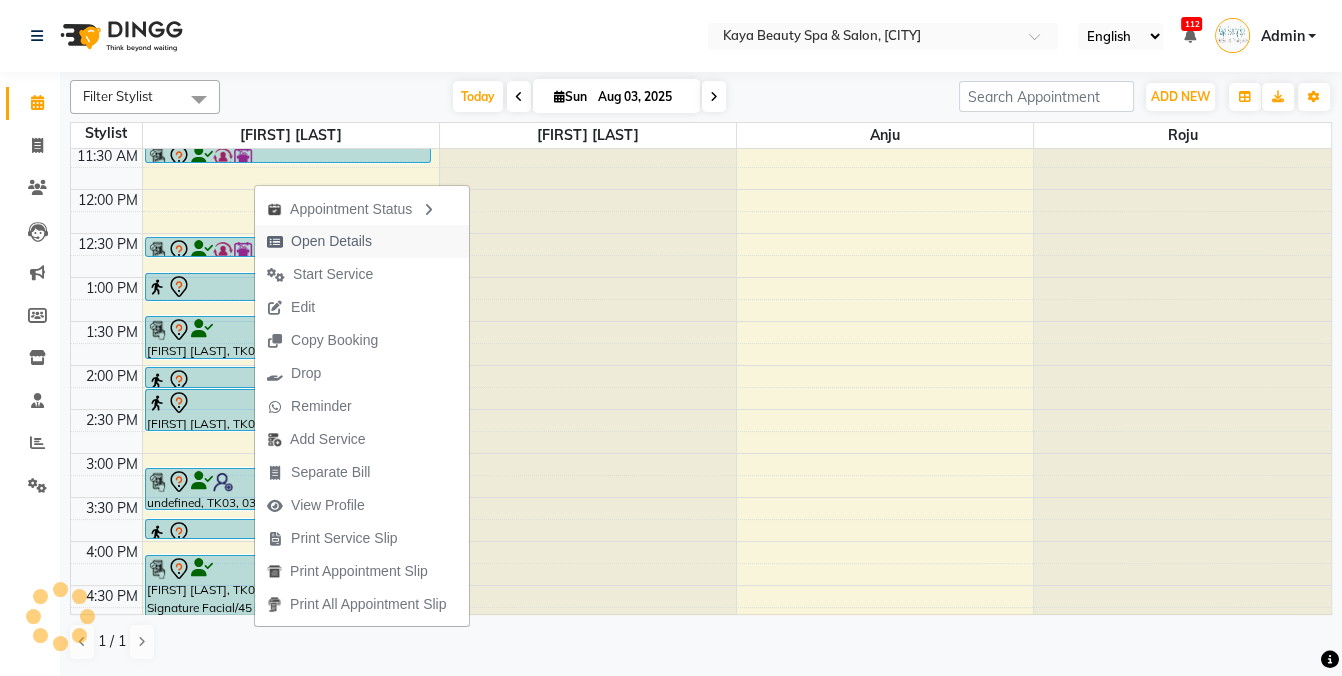click on "Open Details" at bounding box center (331, 241) 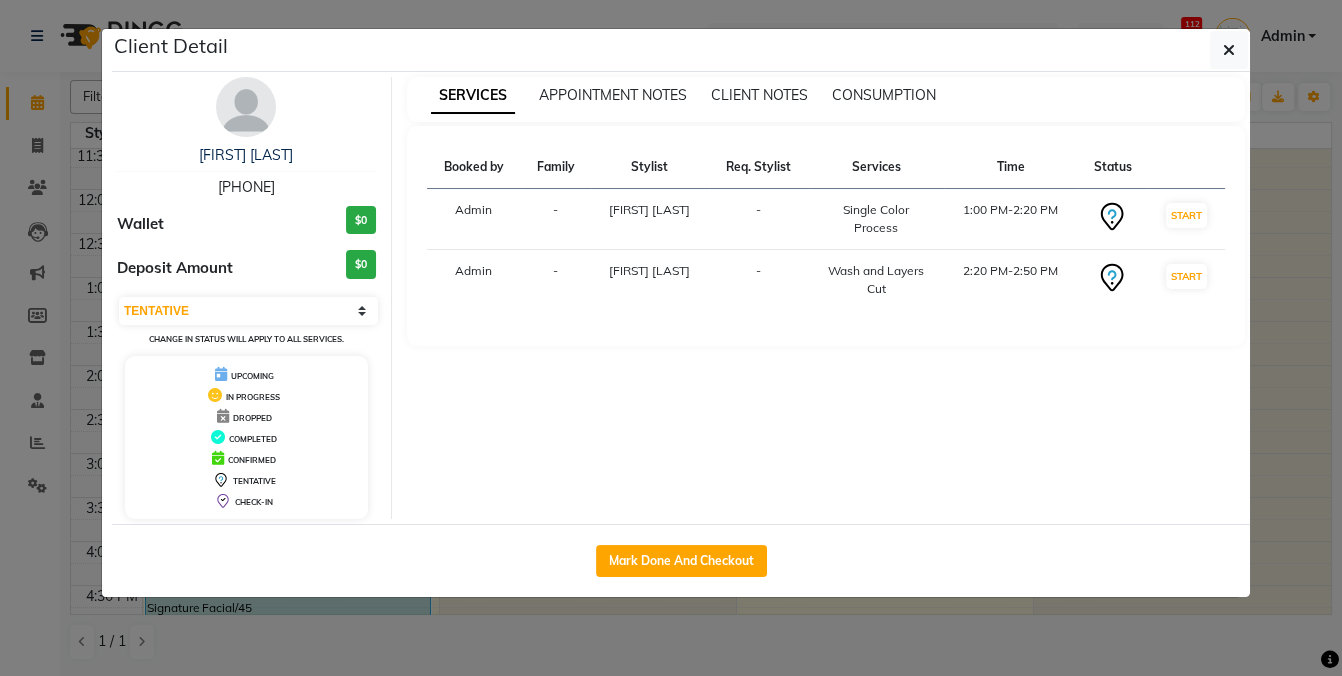 click on "Client Detail  nanci patel   7819015399 Wallet $0 Deposit Amount  $0  Select IN SERVICE CONFIRMED TENTATIVE CHECK IN MARK DONE DROPPED UPCOMING Change in status will apply to all services. UPCOMING IN PROGRESS DROPPED COMPLETED CONFIRMED TENTATIVE CHECK-IN SERVICES APPOINTMENT NOTES CLIENT NOTES CONSUMPTION Booked by Family Stylist Req. Stylist Services Time Status  Admin  - Anita Hastir -  Single Color Process   1:00 PM-2:20 PM   START   Admin  - Anita Hastir -  Wash and Layers Cut   2:20 PM-2:50 PM   START   Mark Done And Checkout" 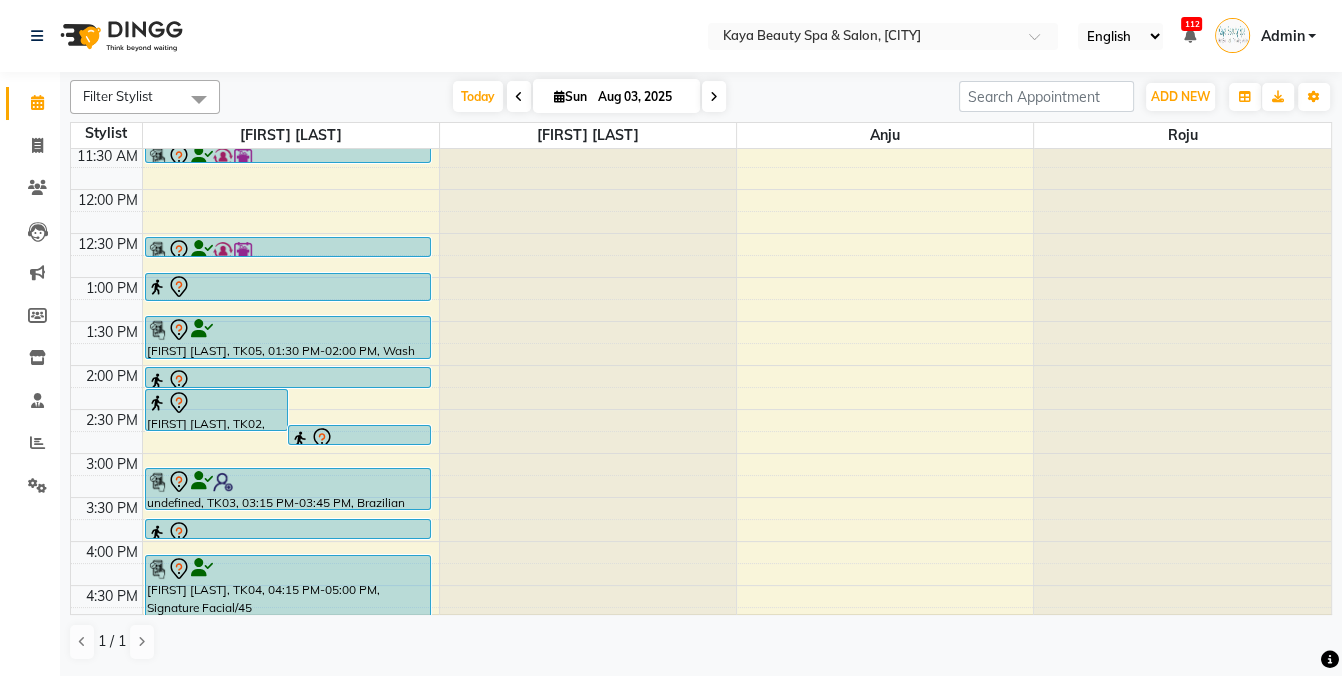click at bounding box center [559, 96] 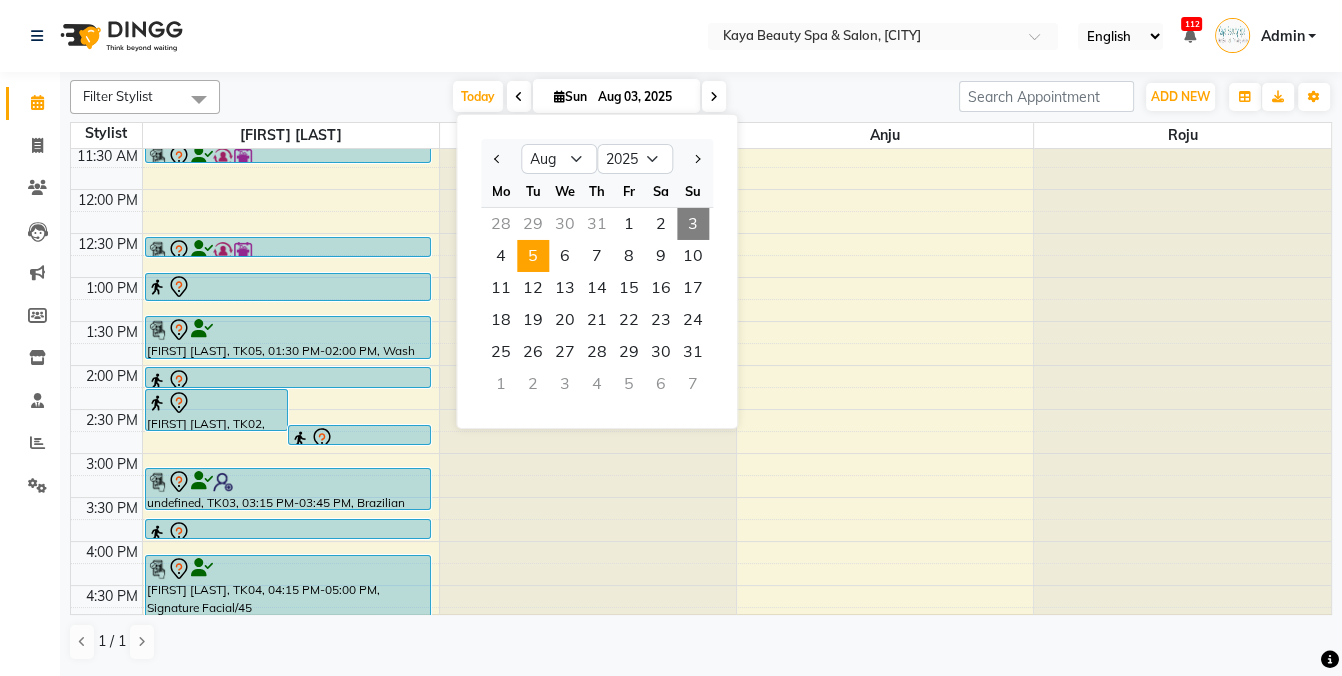 click on "5" at bounding box center [533, 256] 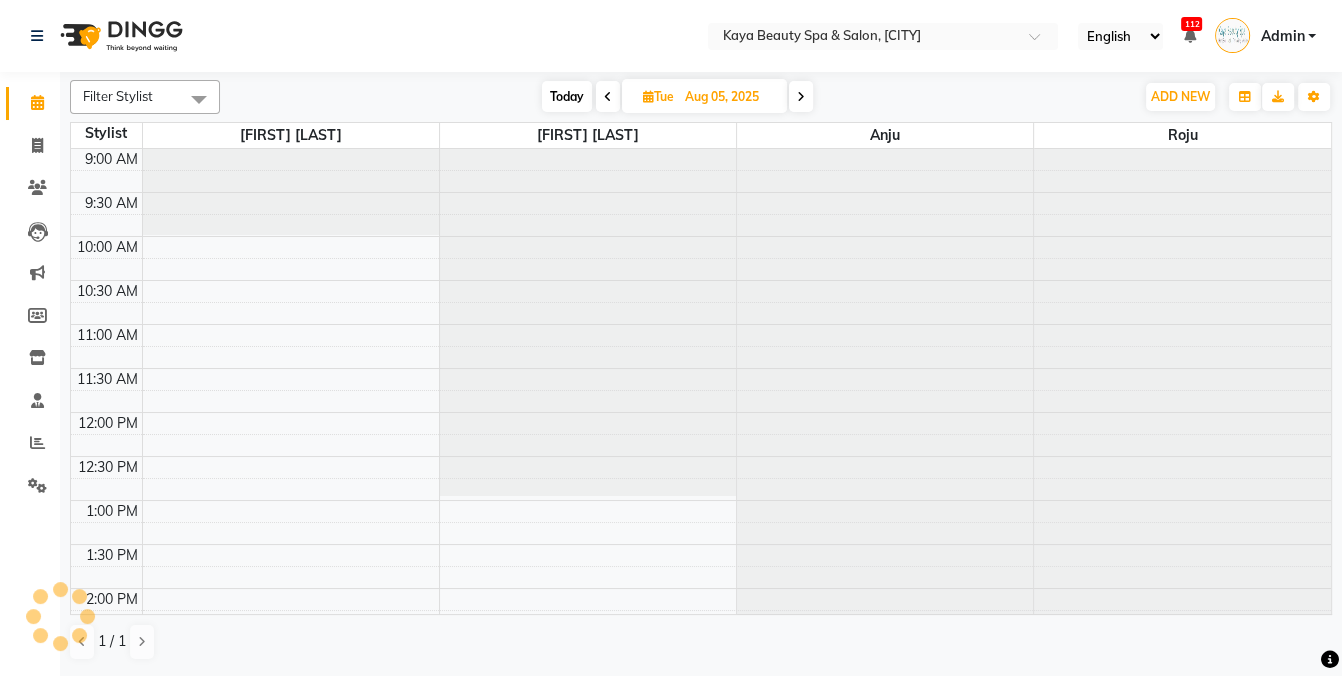 scroll, scrollTop: 88, scrollLeft: 0, axis: vertical 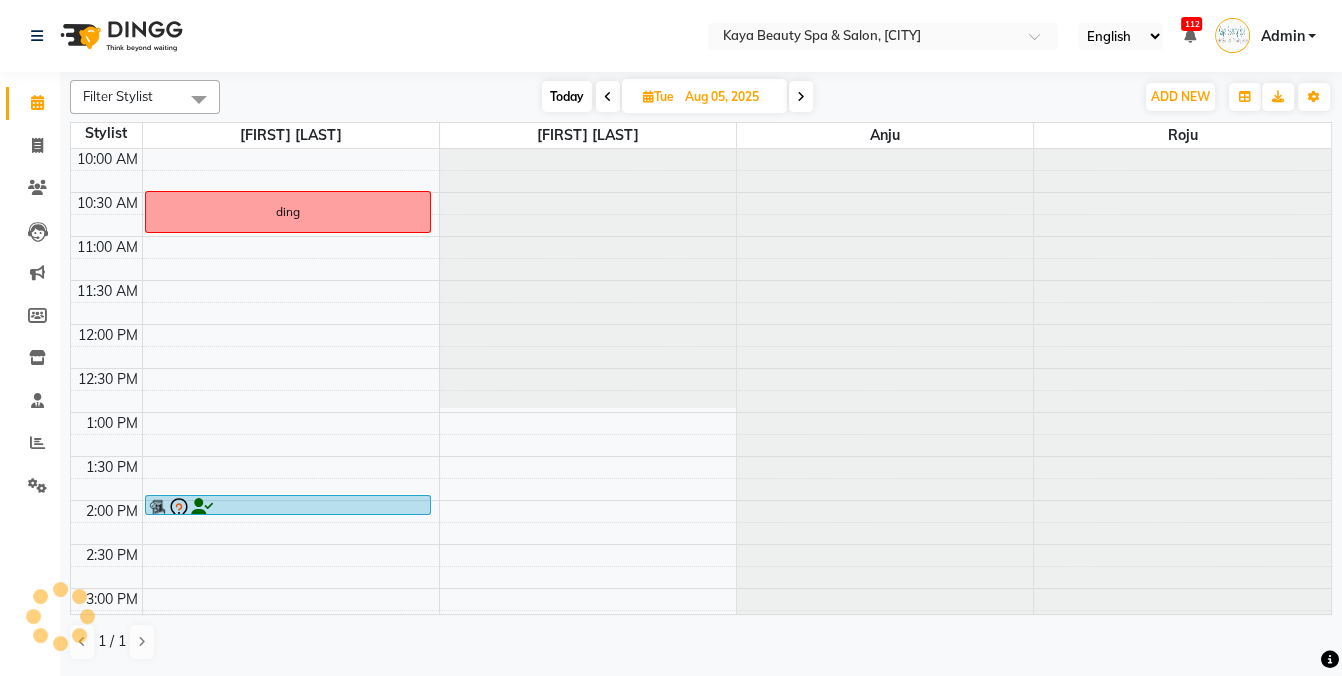 click on "Today" at bounding box center [567, 96] 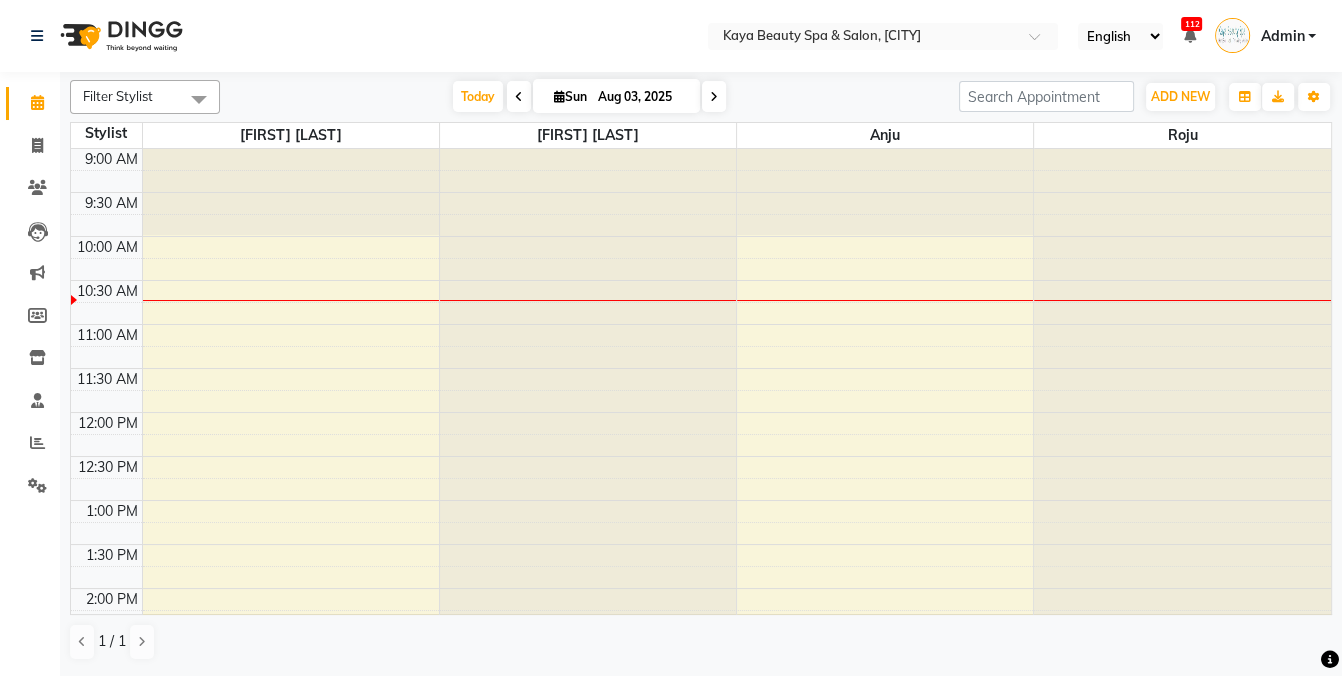 scroll, scrollTop: 88, scrollLeft: 0, axis: vertical 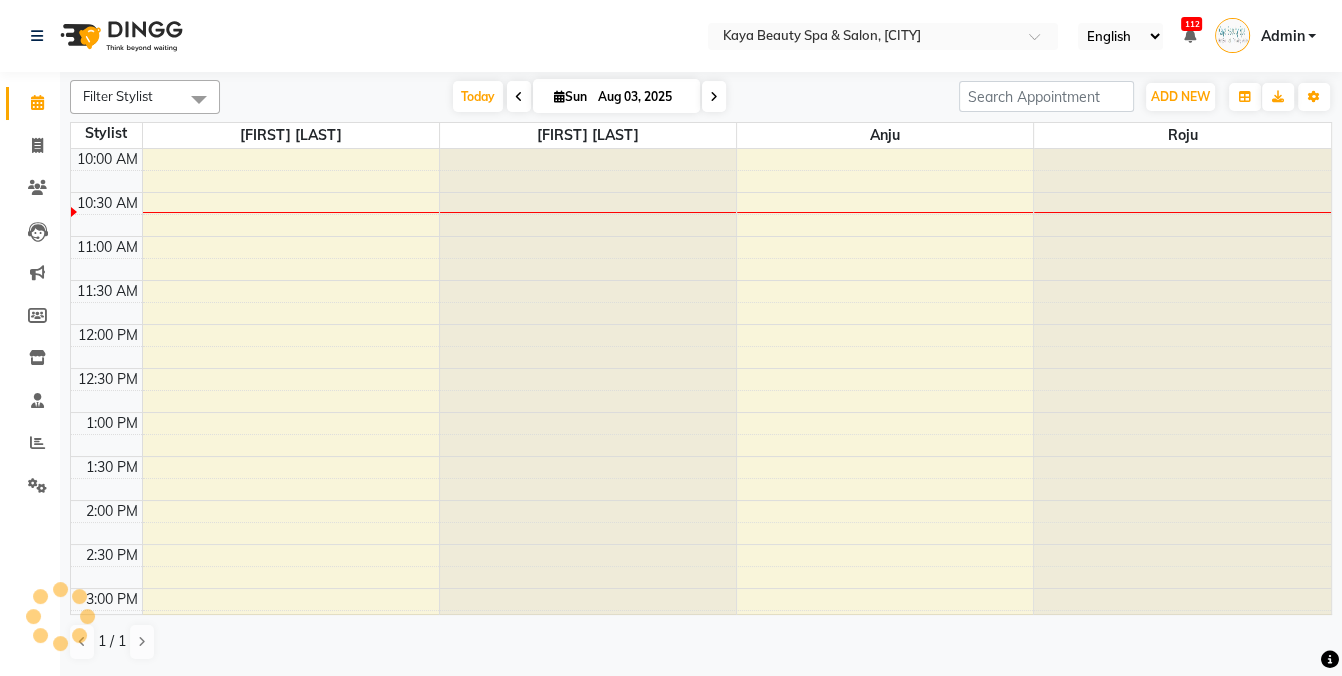 click at bounding box center (559, 96) 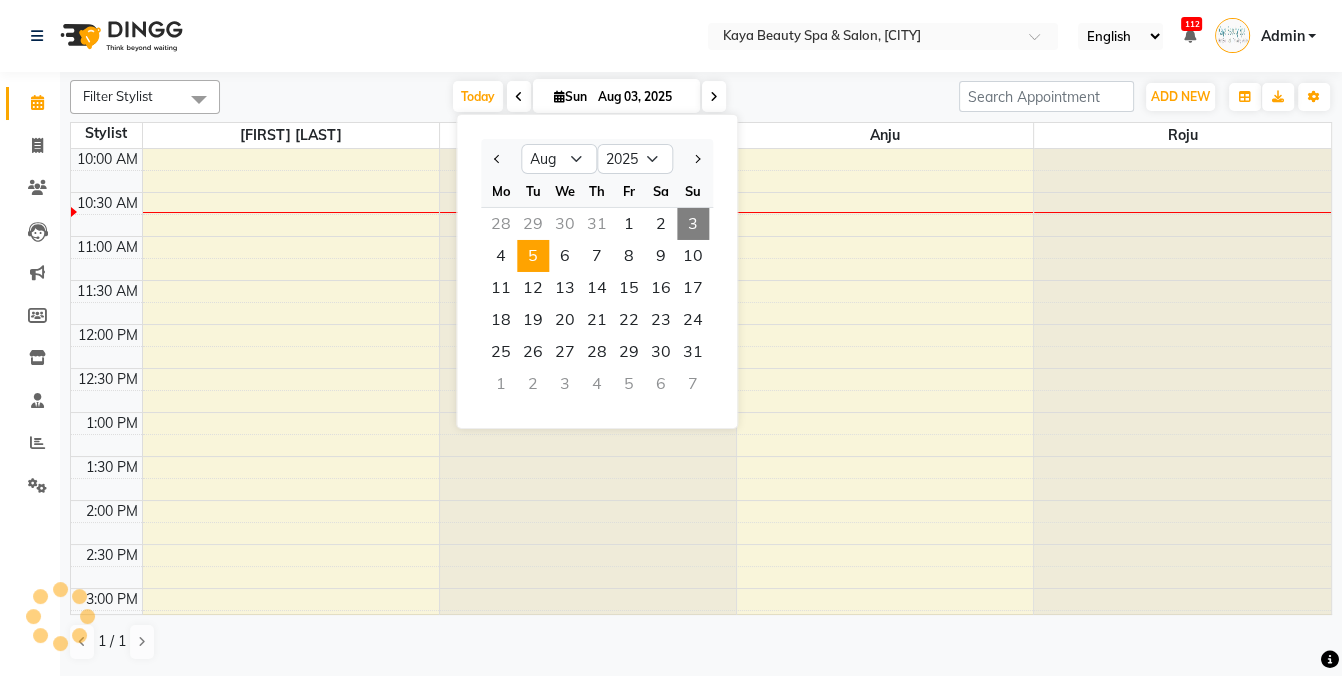 click on "5" at bounding box center [533, 256] 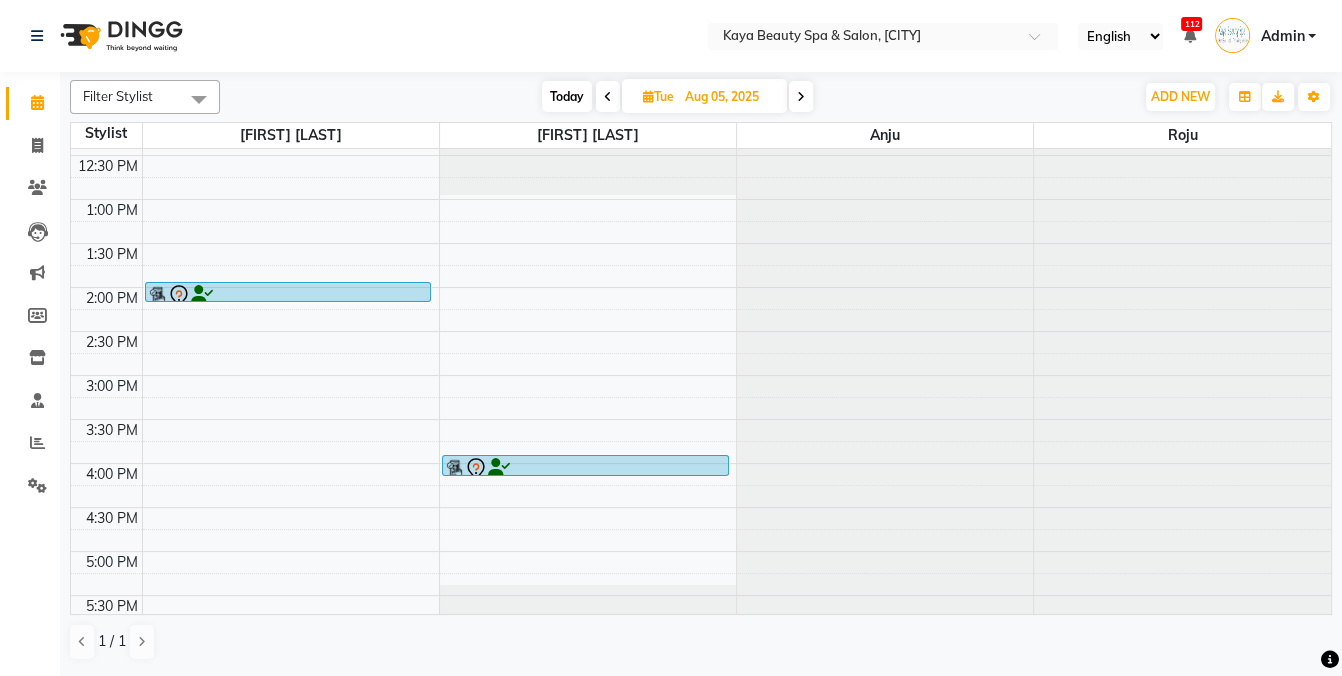 scroll, scrollTop: 252, scrollLeft: 0, axis: vertical 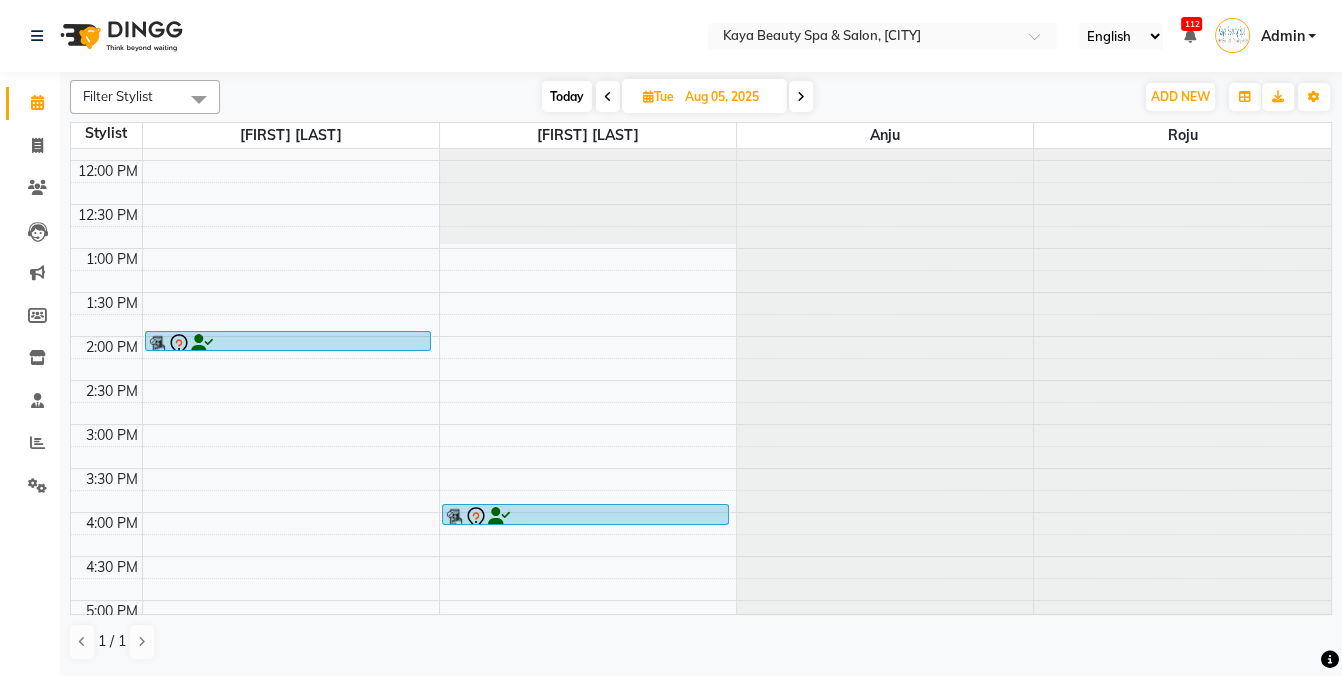click on "Today" at bounding box center [567, 96] 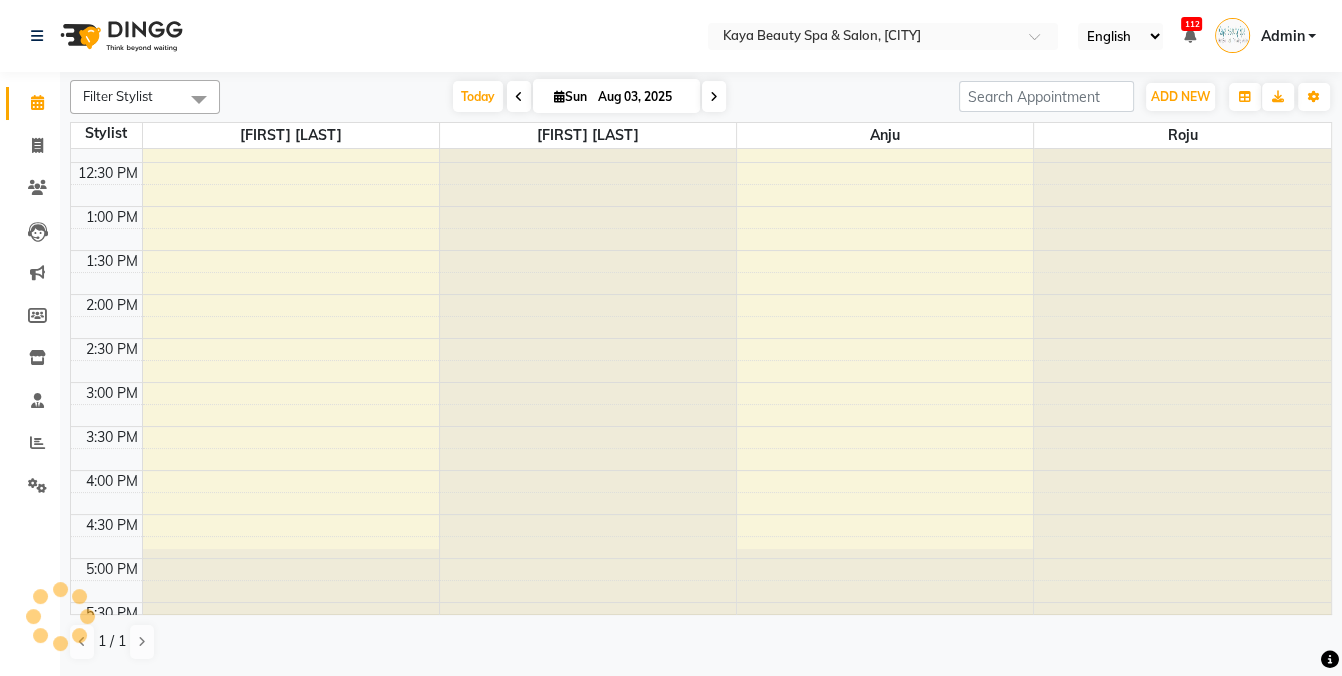 scroll, scrollTop: 295, scrollLeft: 0, axis: vertical 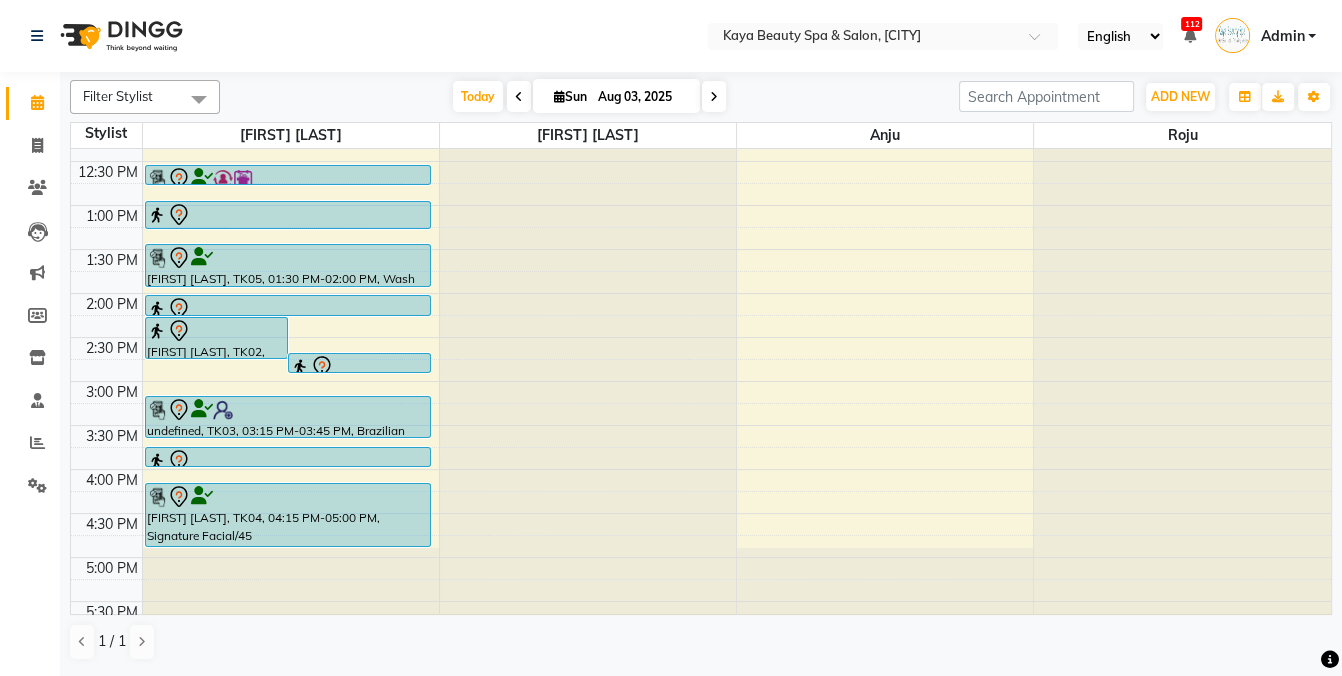 click at bounding box center [216, 331] 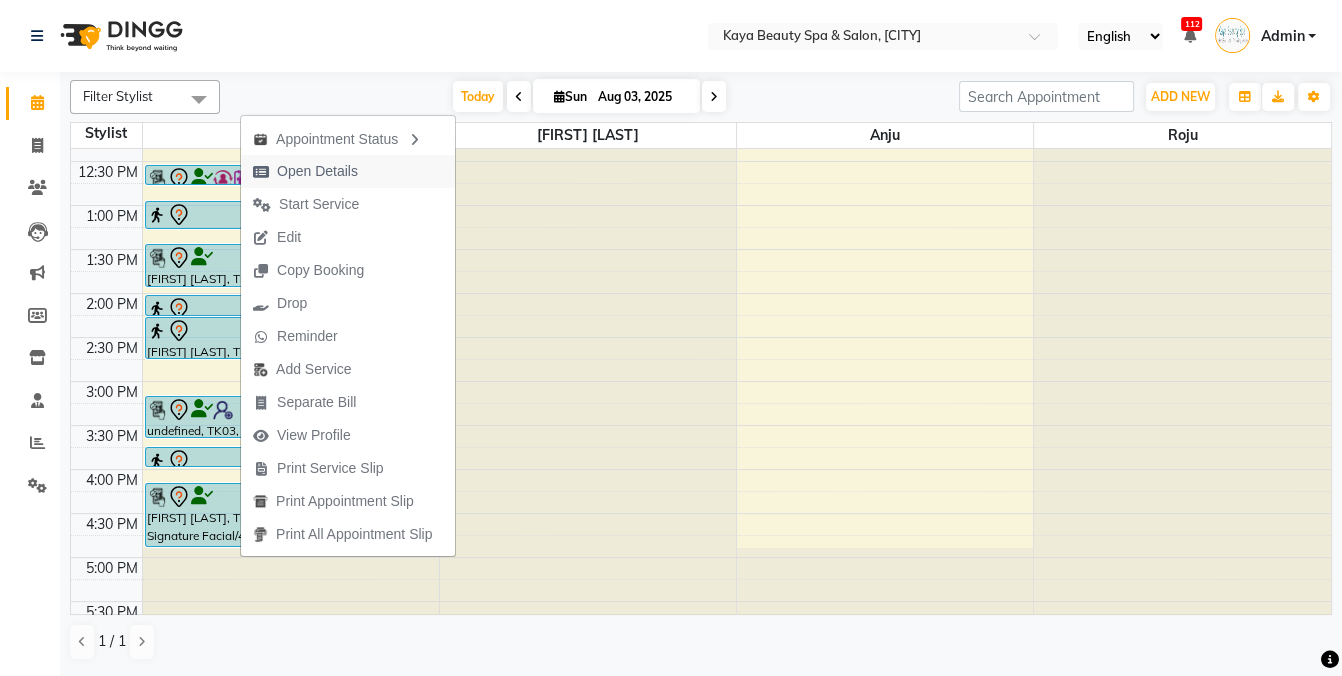 click on "Open Details" at bounding box center [317, 171] 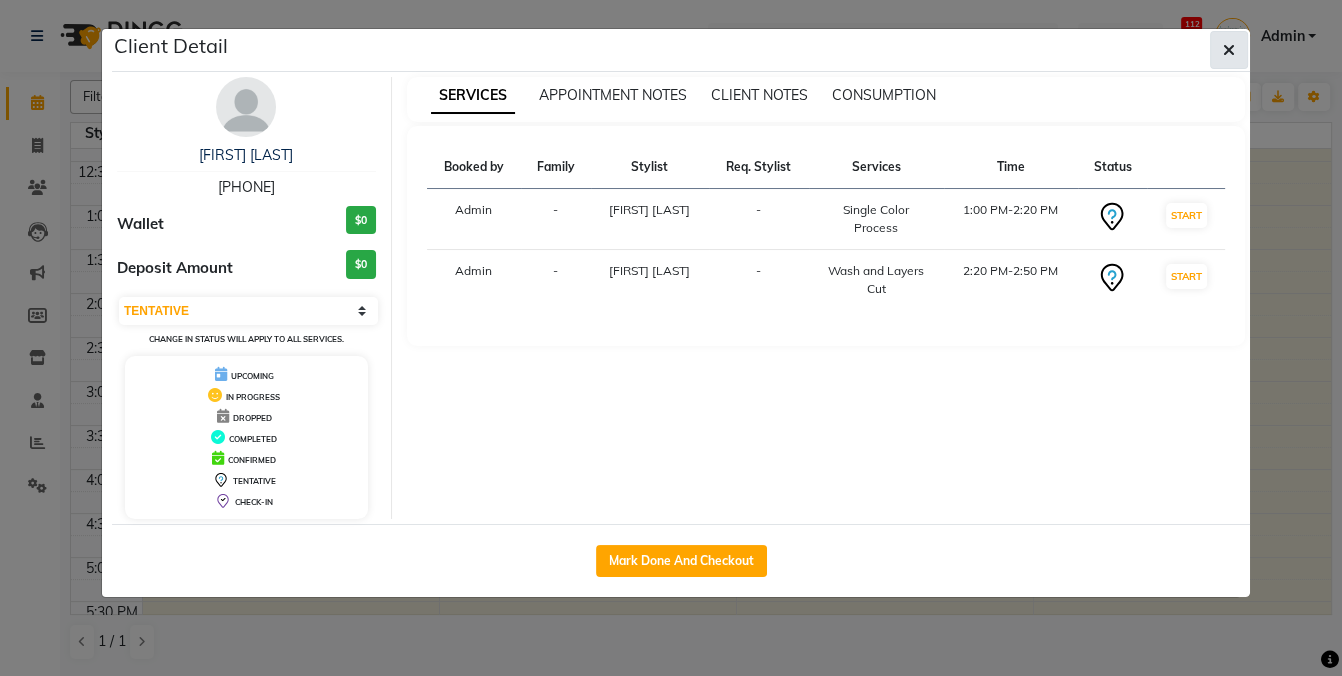click 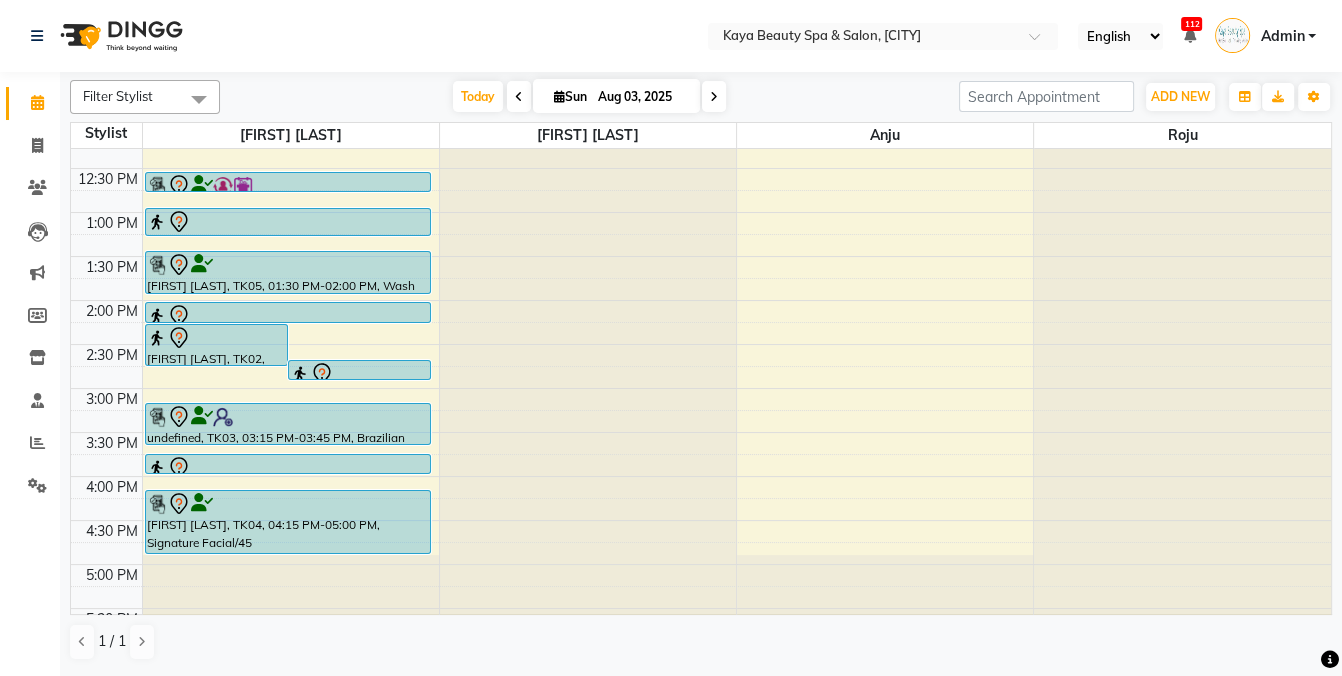 scroll, scrollTop: 286, scrollLeft: 0, axis: vertical 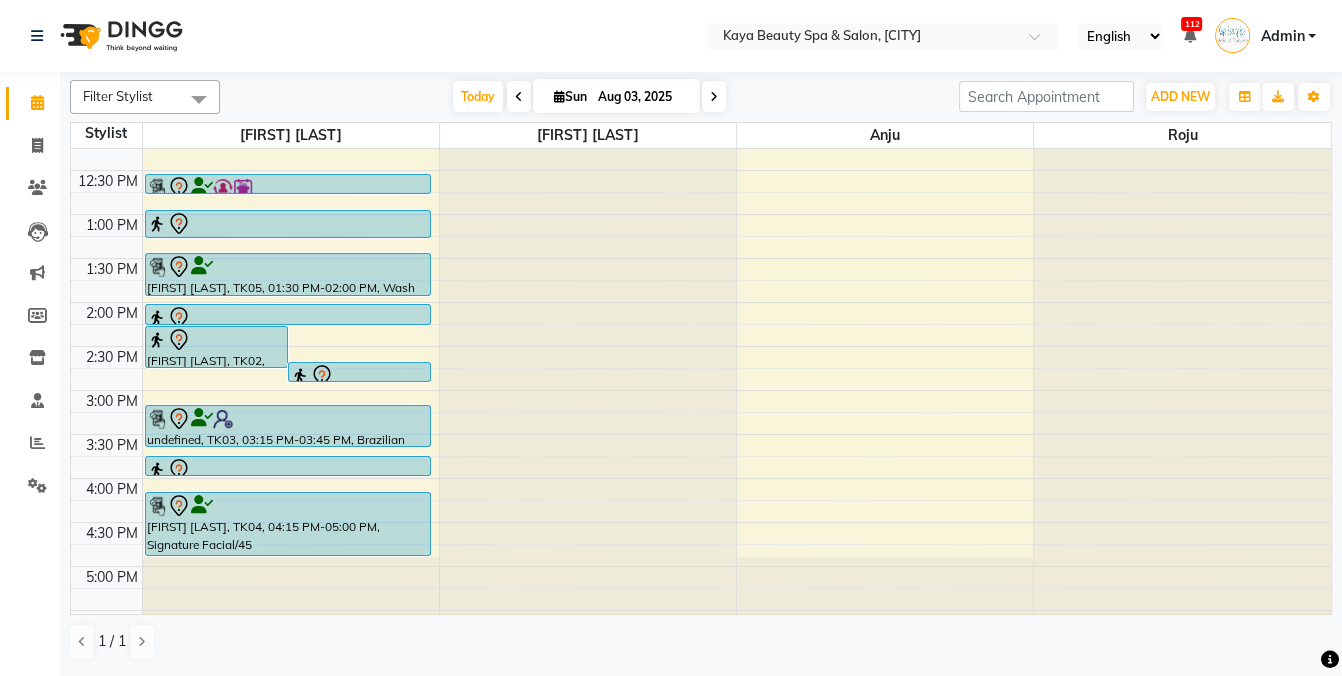click on "nanci patel, TK02, 02:20 PM-02:50 PM, Wash and Layers Cut" at bounding box center (216, 347) 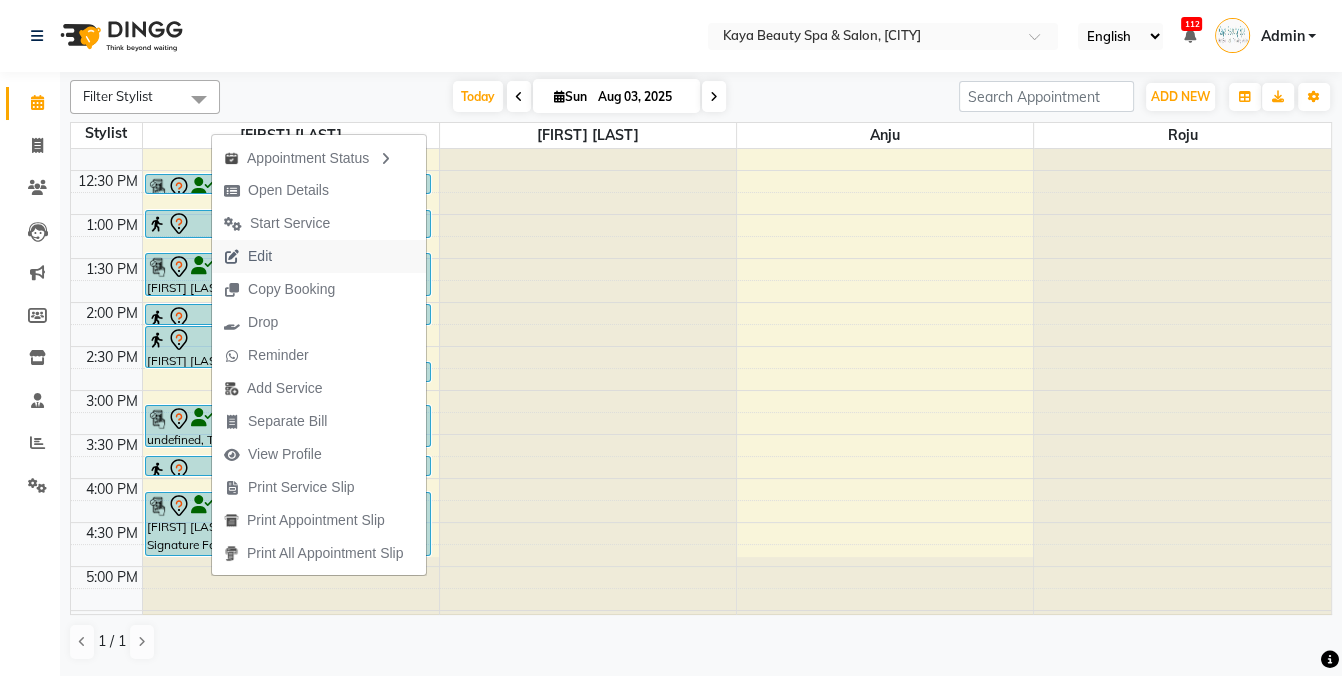 click on "Edit" at bounding box center (260, 256) 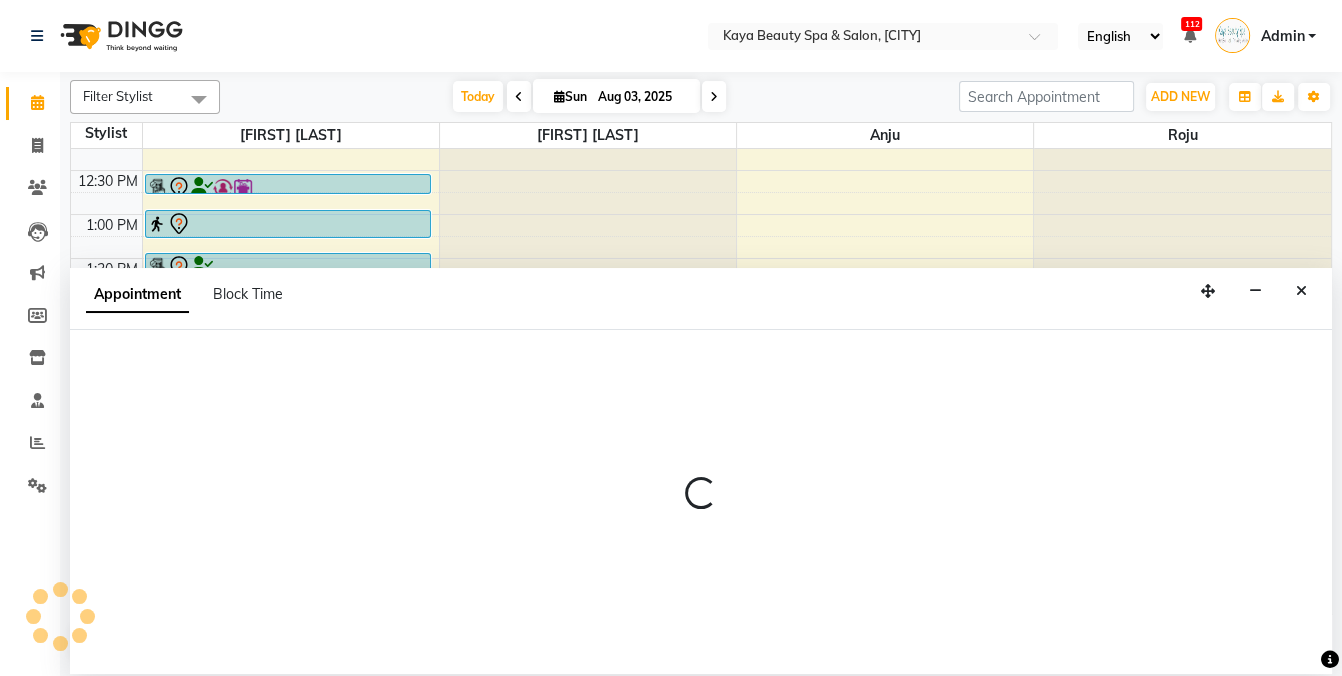 select on "tentative" 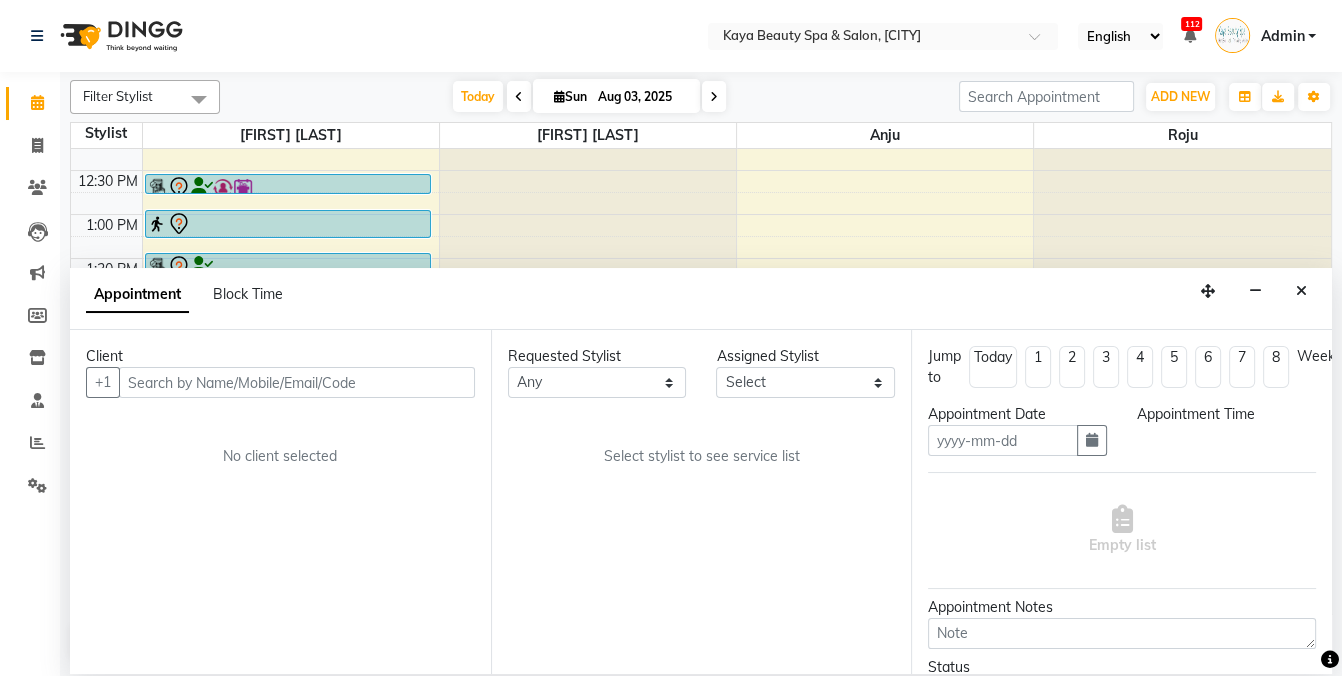 type on "Aug 03, 2025" 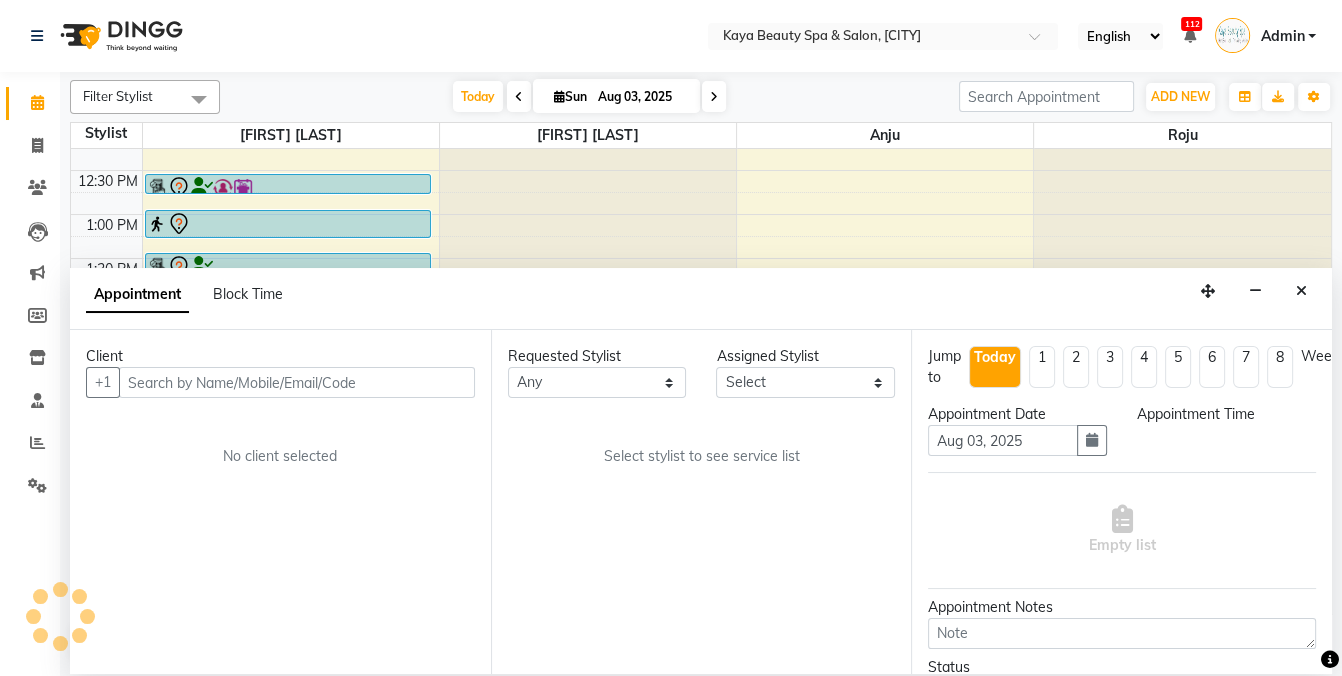 scroll, scrollTop: 0, scrollLeft: 0, axis: both 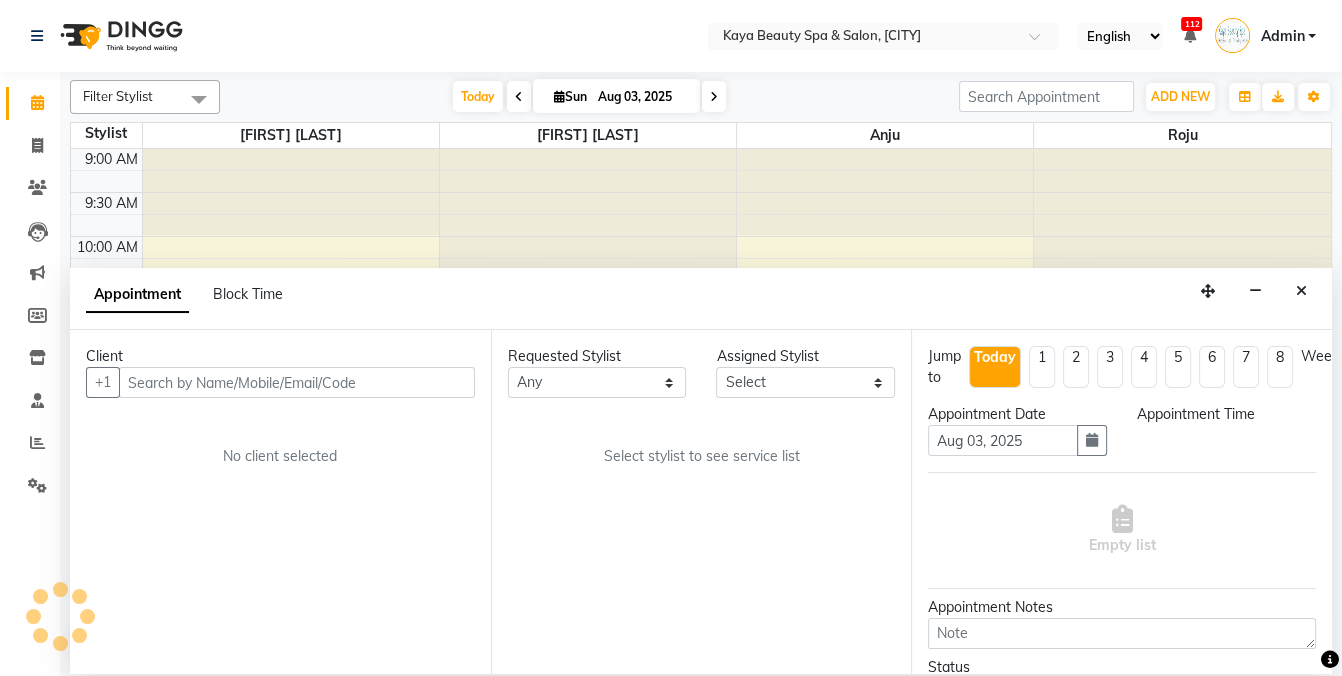 select on "780" 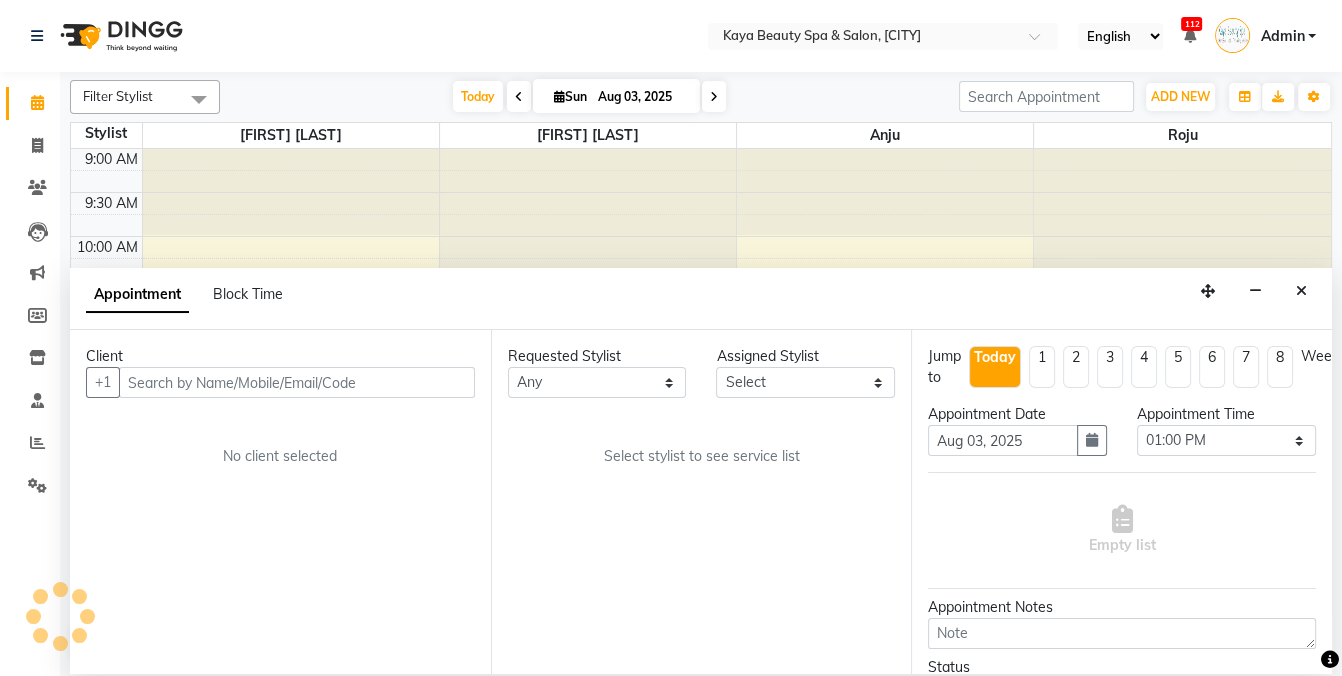 select on "19099" 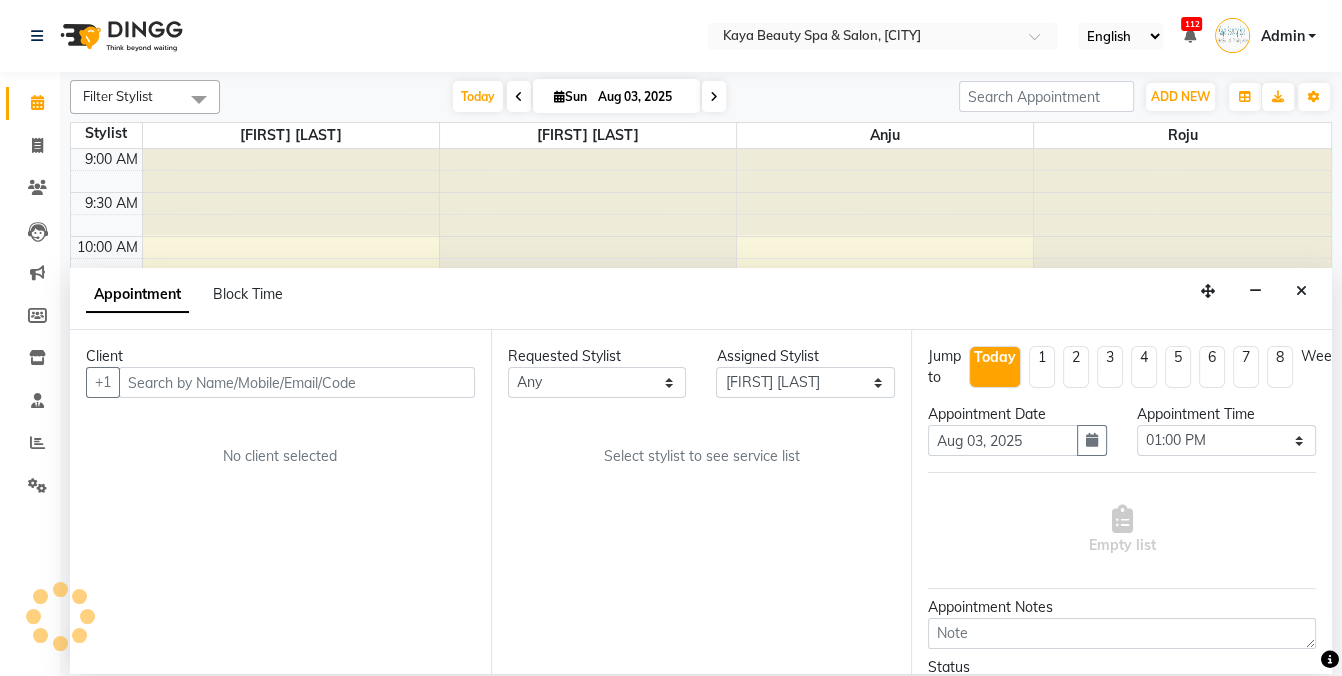 scroll, scrollTop: 88, scrollLeft: 0, axis: vertical 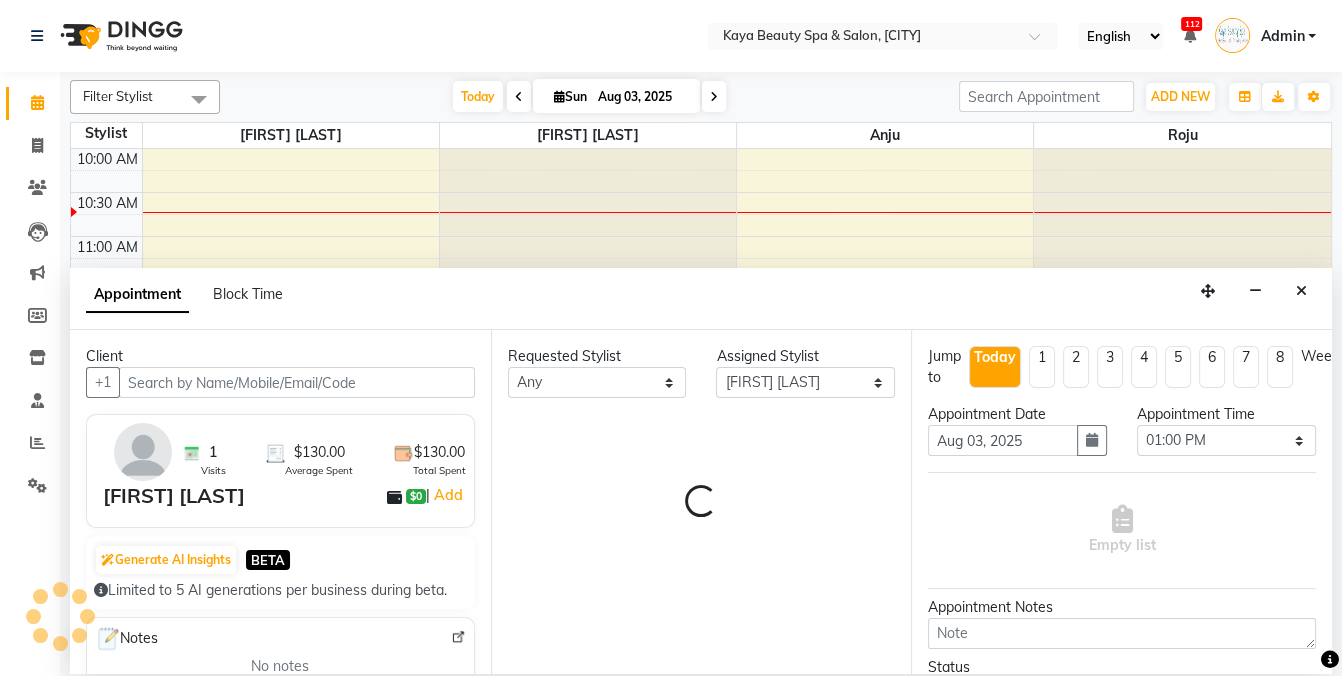 select on "1590" 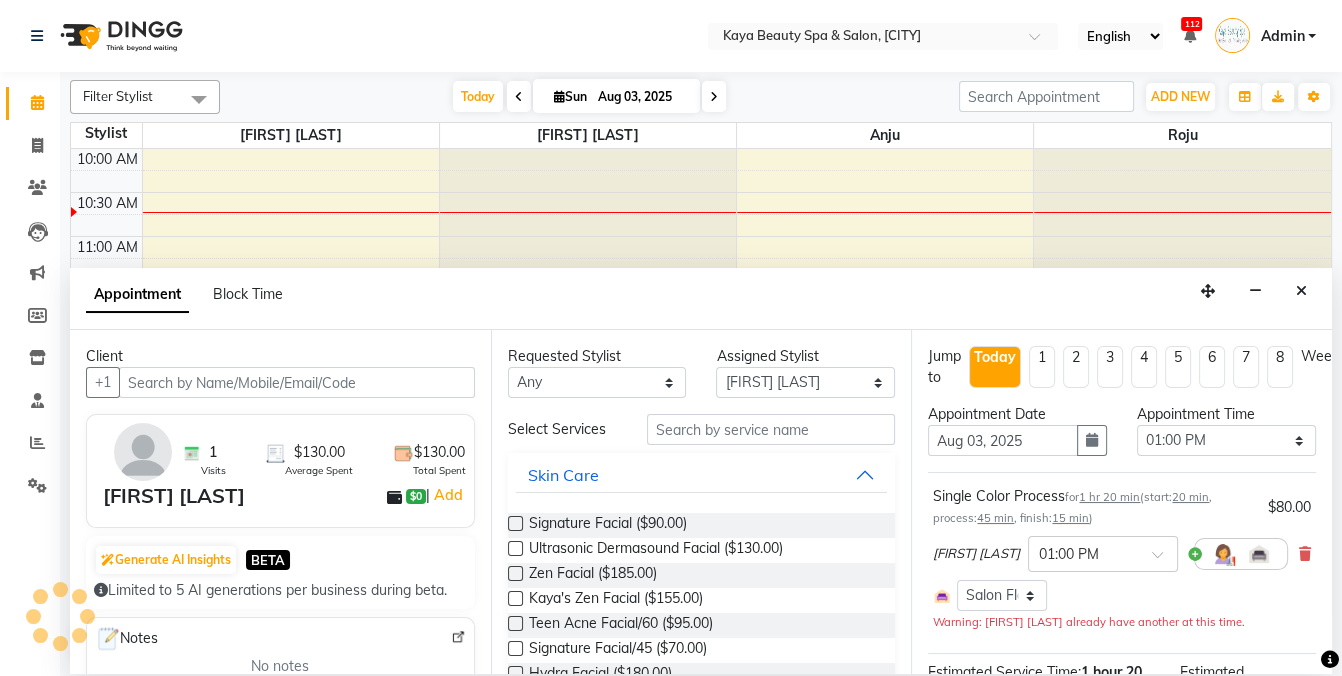 select on "1590" 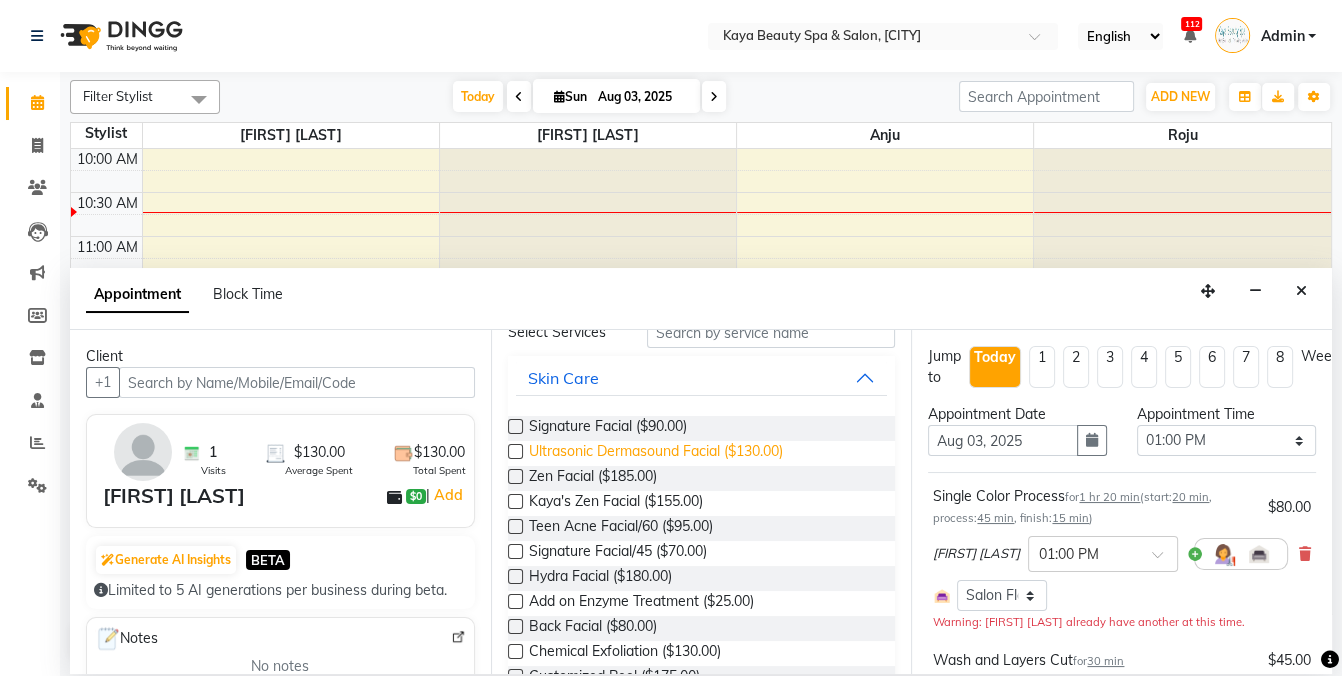 scroll, scrollTop: 109, scrollLeft: 0, axis: vertical 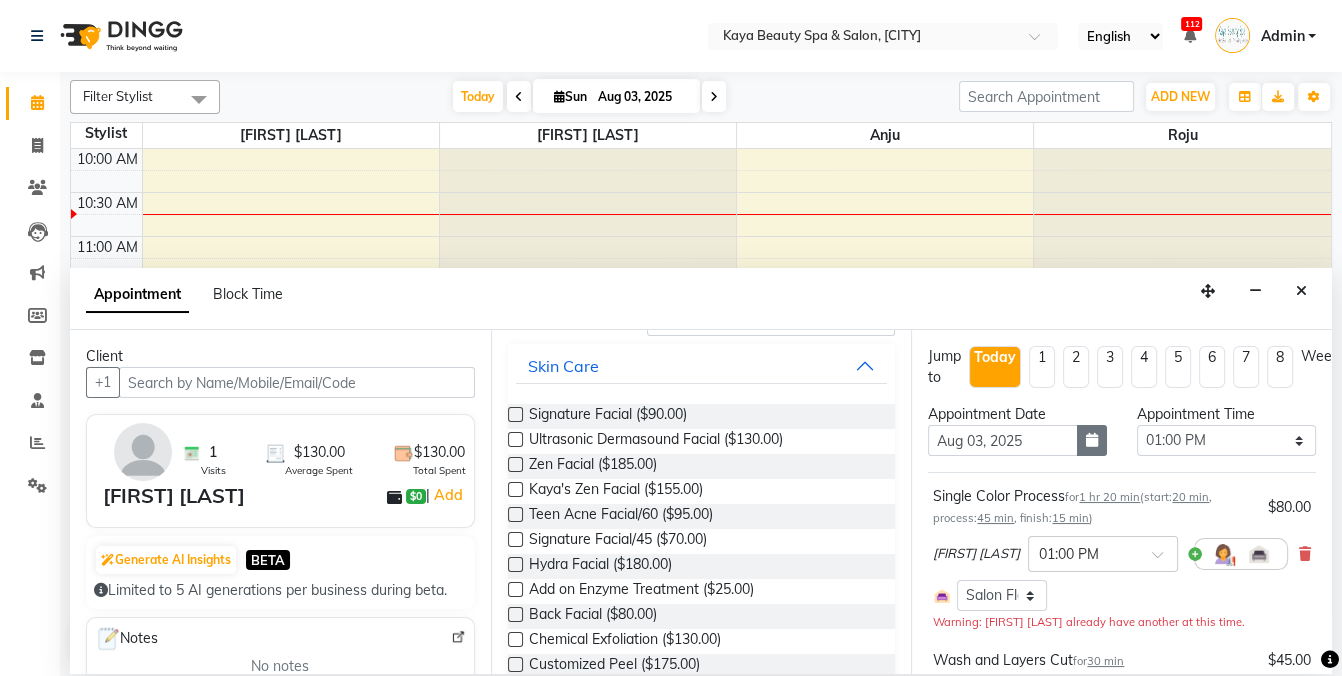 click at bounding box center (1092, 440) 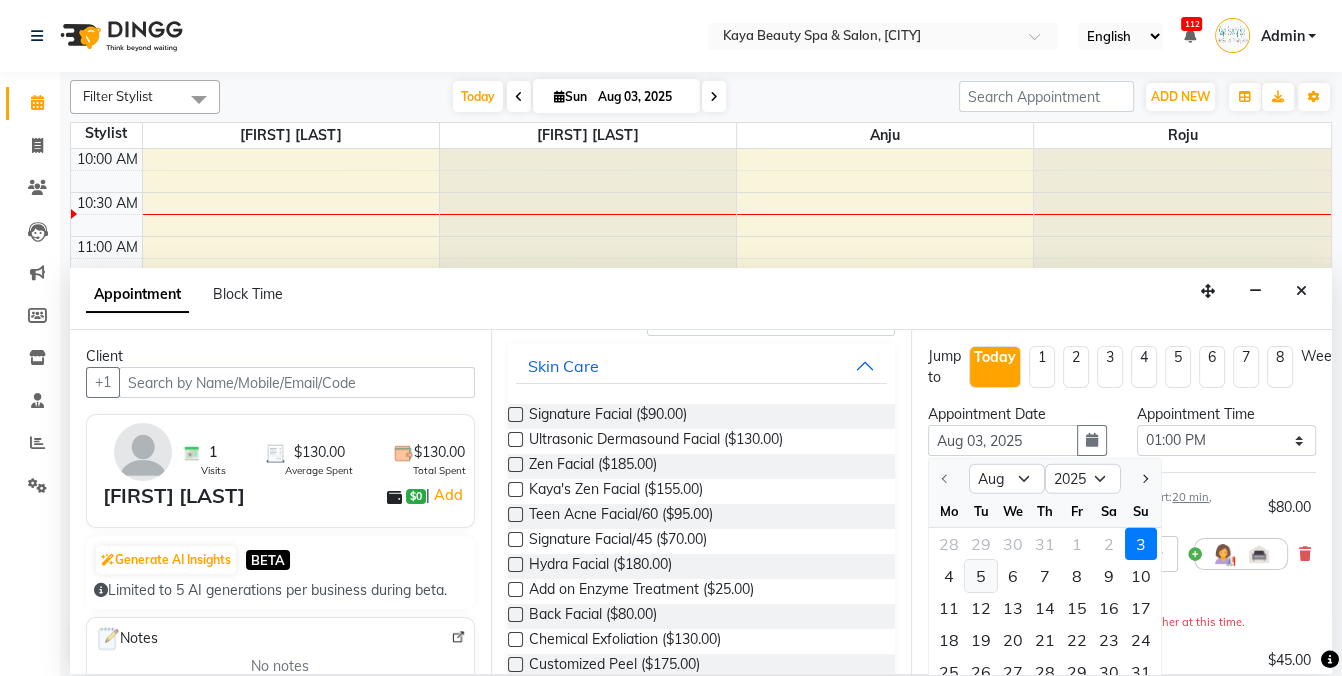 click on "5" at bounding box center [981, 576] 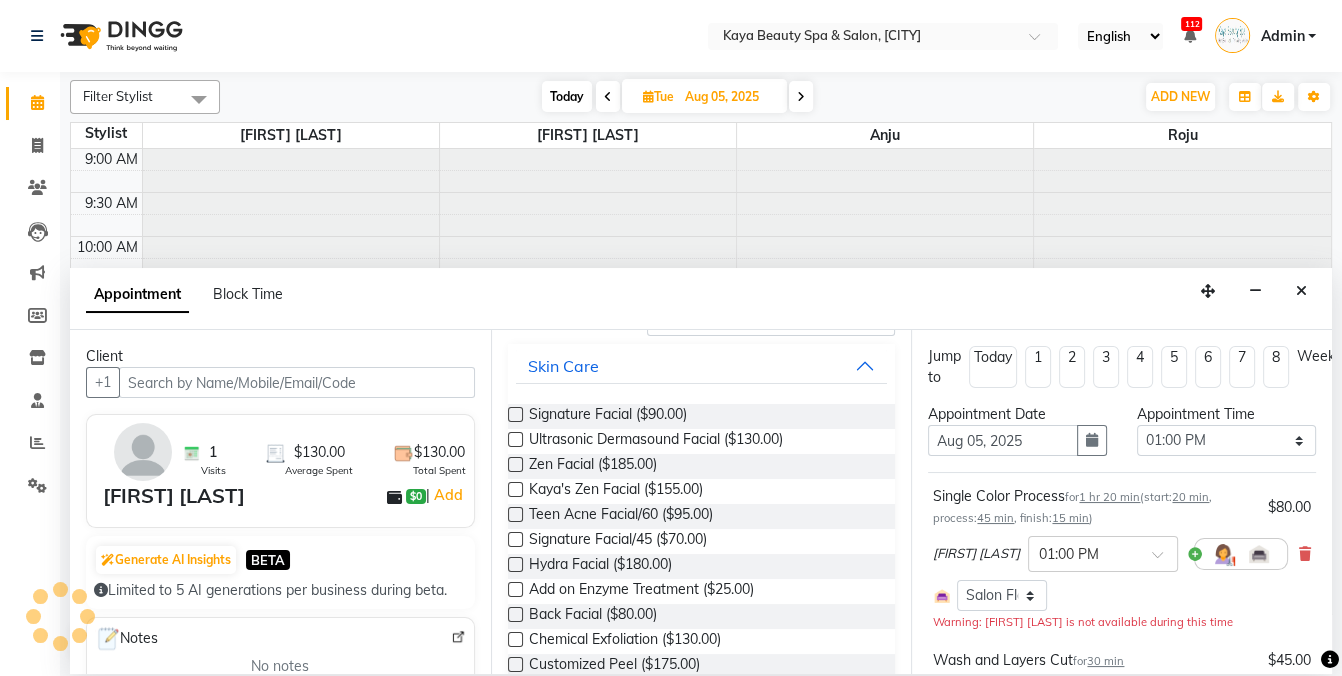 scroll, scrollTop: 88, scrollLeft: 0, axis: vertical 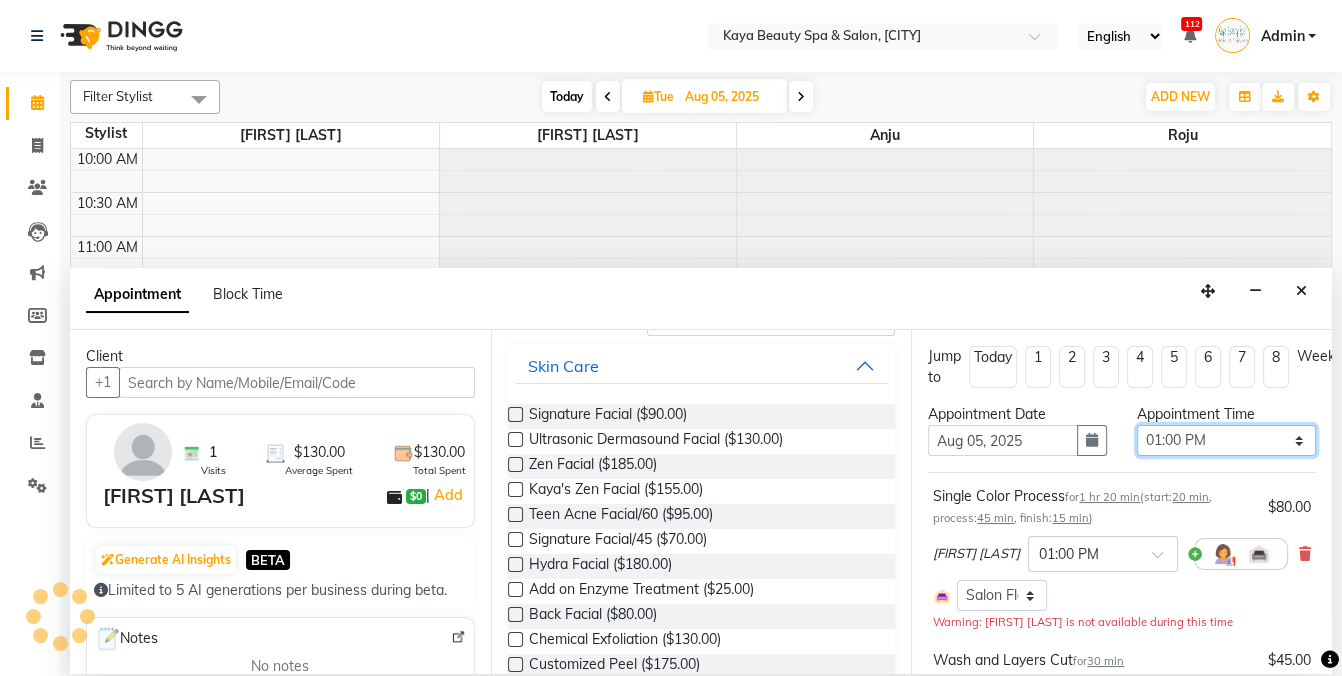 click on "Select 10:00 AM 10:05 AM 10:10 AM 10:15 AM 10:20 AM 10:25 AM 10:30 AM 10:35 AM 10:40 AM 10:45 AM 10:50 AM 10:55 AM 11:00 AM 11:05 AM 11:10 AM 11:15 AM 11:20 AM 11:25 AM 11:30 AM 11:35 AM 11:40 AM 11:45 AM 11:50 AM 11:55 AM 12:00 PM 12:05 PM 12:10 PM 12:15 PM 12:20 PM 12:25 PM 12:30 PM 12:35 PM 12:40 PM 12:45 PM 12:50 PM 12:55 PM 01:00 PM 01:05 PM 01:10 PM 01:15 PM 01:20 PM 01:25 PM 01:30 PM 01:35 PM 01:40 PM 01:45 PM 01:50 PM 01:55 PM 02:00 PM 02:05 PM 02:10 PM 02:15 PM 02:20 PM 02:25 PM 02:30 PM 02:35 PM 02:40 PM 02:45 PM 02:50 PM 02:55 PM 03:00 PM 03:05 PM 03:10 PM 03:15 PM 03:20 PM 03:25 PM 03:30 PM 03:35 PM 03:40 PM 03:45 PM 03:50 PM 03:55 PM 04:00 PM 04:05 PM 04:10 PM 04:15 PM 04:20 PM 04:25 PM 04:30 PM 04:35 PM 04:40 PM 04:45 PM 04:50 PM 04:55 PM 05:00 PM 05:05 PM 05:10 PM 05:15 PM 05:20 PM 05:25 PM 05:30 PM 05:35 PM 05:40 PM 05:45 PM 05:50 PM 05:55 PM 06:00 PM" at bounding box center [1226, 440] 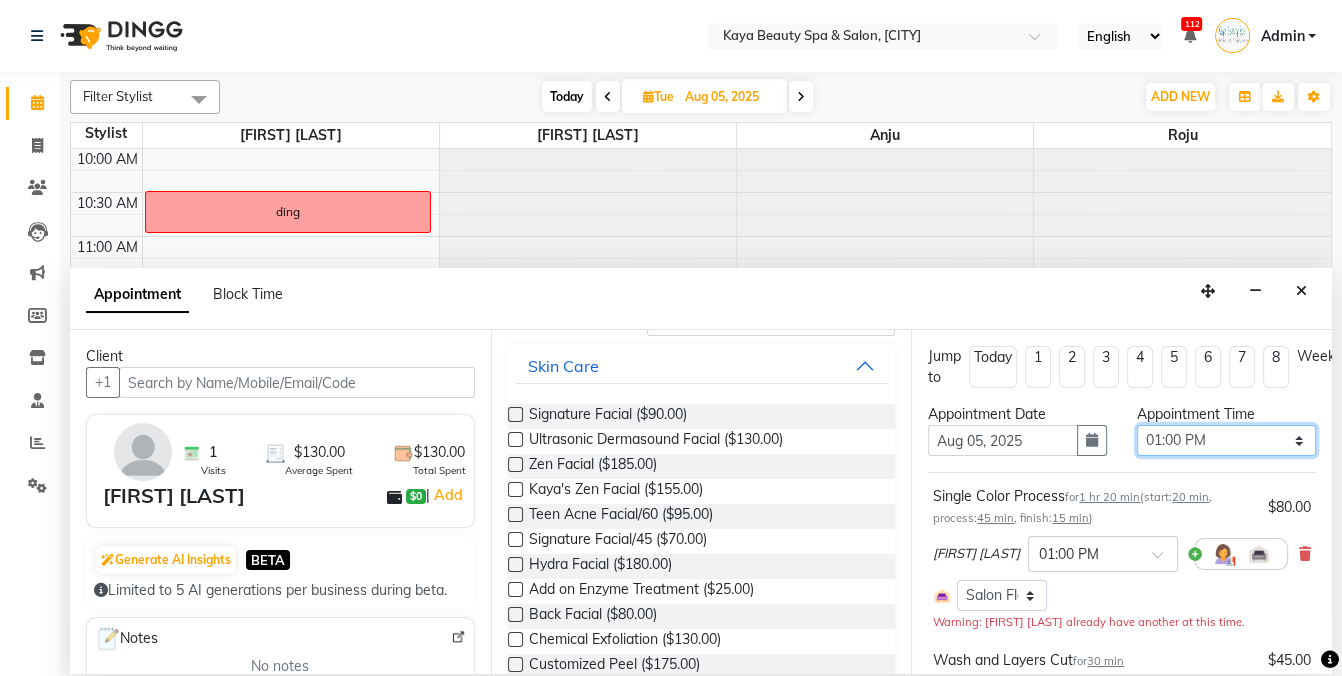 select on "810" 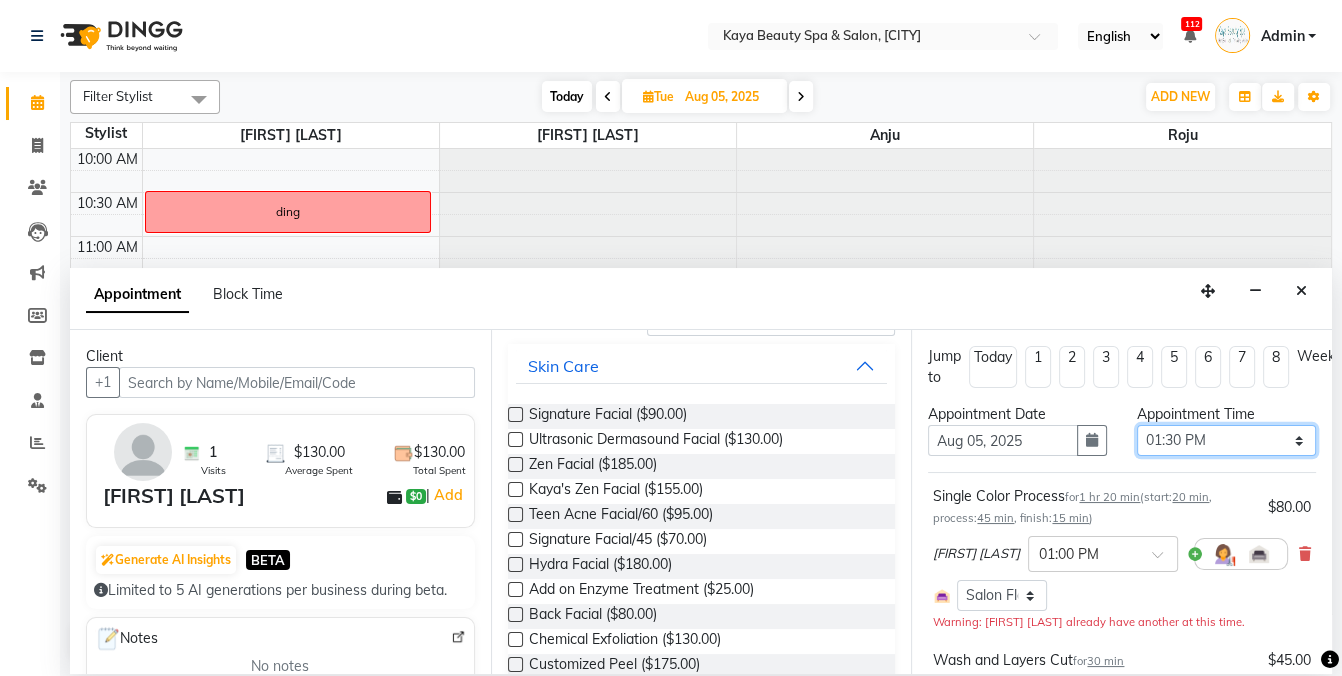 click on "Select 10:00 AM 10:05 AM 10:10 AM 10:15 AM 10:20 AM 10:25 AM 10:30 AM 10:35 AM 10:40 AM 10:45 AM 10:50 AM 10:55 AM 11:00 AM 11:05 AM 11:10 AM 11:15 AM 11:20 AM 11:25 AM 11:30 AM 11:35 AM 11:40 AM 11:45 AM 11:50 AM 11:55 AM 12:00 PM 12:05 PM 12:10 PM 12:15 PM 12:20 PM 12:25 PM 12:30 PM 12:35 PM 12:40 PM 12:45 PM 12:50 PM 12:55 PM 01:00 PM 01:05 PM 01:10 PM 01:15 PM 01:20 PM 01:25 PM 01:30 PM 01:35 PM 01:40 PM 01:45 PM 01:50 PM 01:55 PM 02:00 PM 02:05 PM 02:10 PM 02:15 PM 02:20 PM 02:25 PM 02:30 PM 02:35 PM 02:40 PM 02:45 PM 02:50 PM 02:55 PM 03:00 PM 03:05 PM 03:10 PM 03:15 PM 03:20 PM 03:25 PM 03:30 PM 03:35 PM 03:40 PM 03:45 PM 03:50 PM 03:55 PM 04:00 PM 04:05 PM 04:10 PM 04:15 PM 04:20 PM 04:25 PM 04:30 PM 04:35 PM 04:40 PM 04:45 PM 04:50 PM 04:55 PM 05:00 PM 05:05 PM 05:10 PM 05:15 PM 05:20 PM 05:25 PM 05:30 PM 05:35 PM 05:40 PM 05:45 PM 05:50 PM 05:55 PM 06:00 PM" at bounding box center (1226, 440) 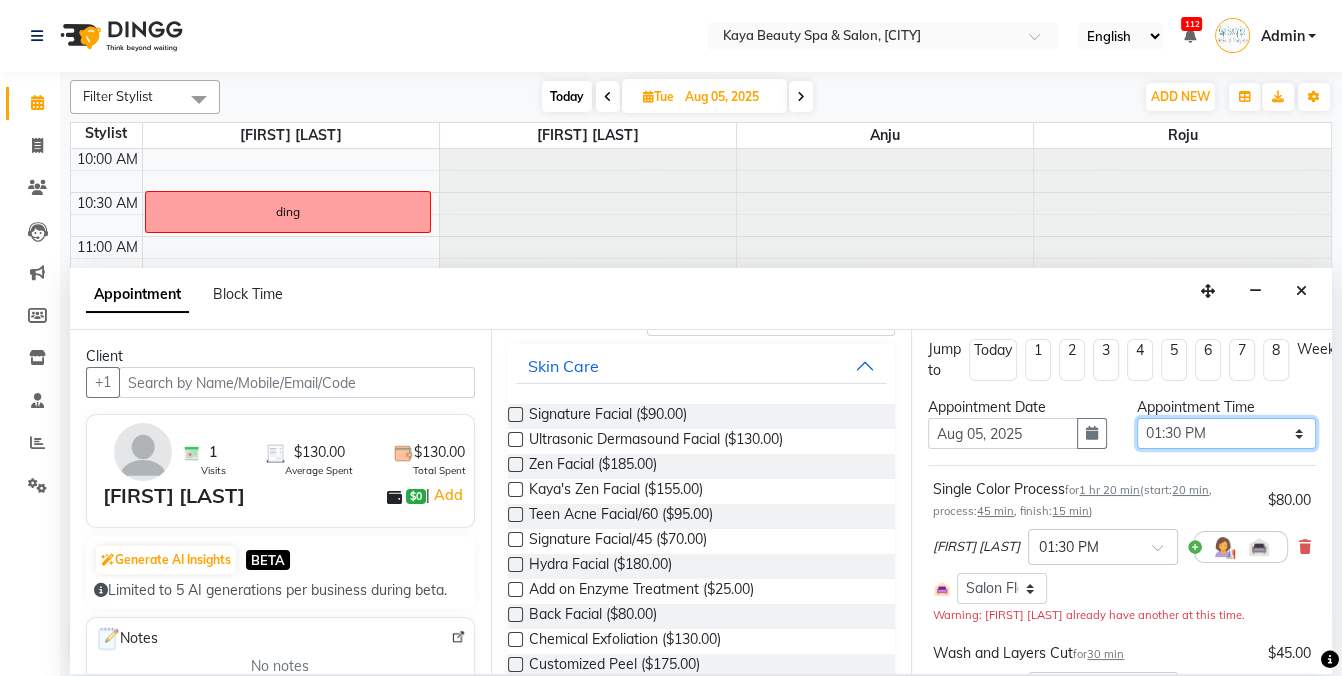 scroll, scrollTop: 9, scrollLeft: 0, axis: vertical 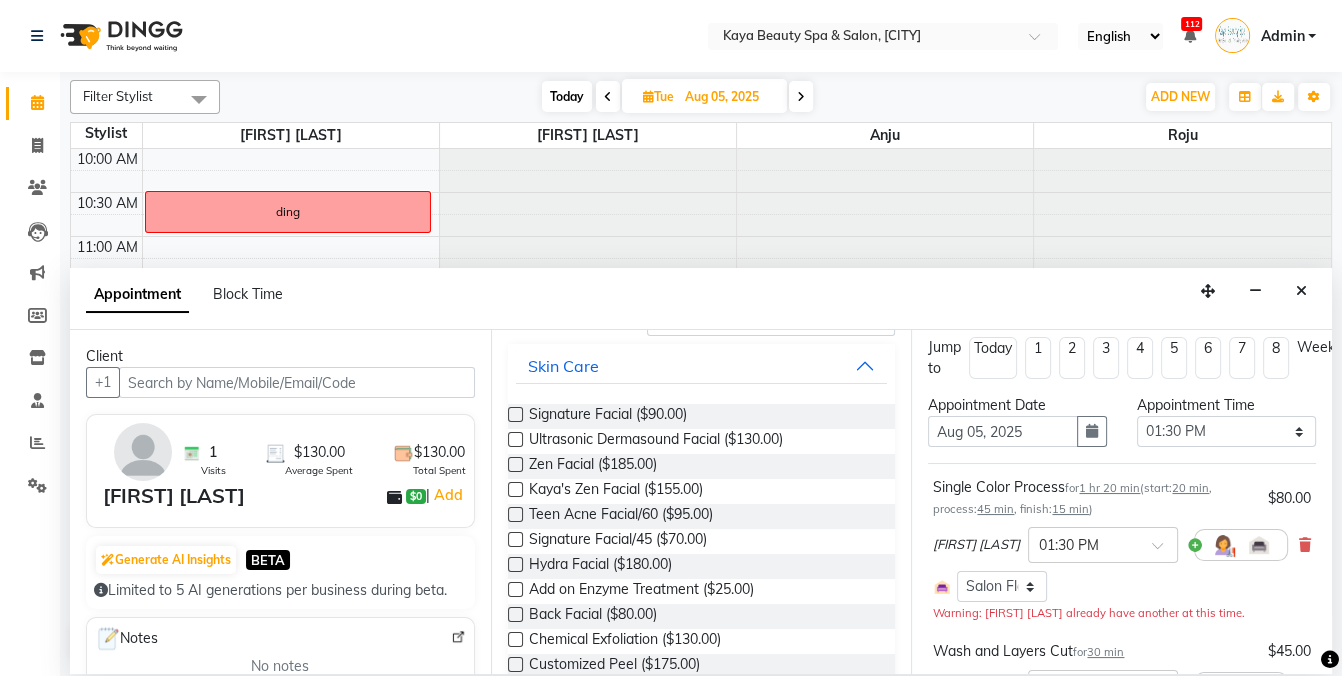 click on "Appointment Block Time Client +1 1 Visits $130.00 Average Spent $130.00 Total Spent nanci patel    $0  |   Add    Generate AI Insights
BETA  Limited to 5 AI generations per business during beta.   Notes  No notes  Recent Services Wash and Layers Cut,Single Color Process With Anita Hastir   Jan 05, 2025 $130.00 Single Color Process With Anita Hastir   Jan 05, 2025 $0  Memberships No membership  Active Packages No packages  Vouchers No vouchers Requested Stylist Any Anita Hastir Anju Narinder Kaur Roju Assigned Stylist Select Anita Hastir Anju Narinder Kaur Roju Select Services    Skin Care Signature Facial ($90.00) Ultrasonic Dermasound Facial ($130.00) Zen Facial ($185.00) Kaya's Zen Facial ($155.00) Teen Acne Facial/60 ($95.00) Signature Facial/45 ($70.00) Hydra Facial ($180.00) Add on Enzyme Treatment ($25.00) Back Facial ($80.00) Chemical Exfoliation ($130.00) Customized Peel ($175.00) Eye Lift Dermasound Treatment ($35.00) Eyebrow Tinting ($20.00) Face Bleach ($25.00) Signature Facial/30 ($50.00)" at bounding box center (701, 471) 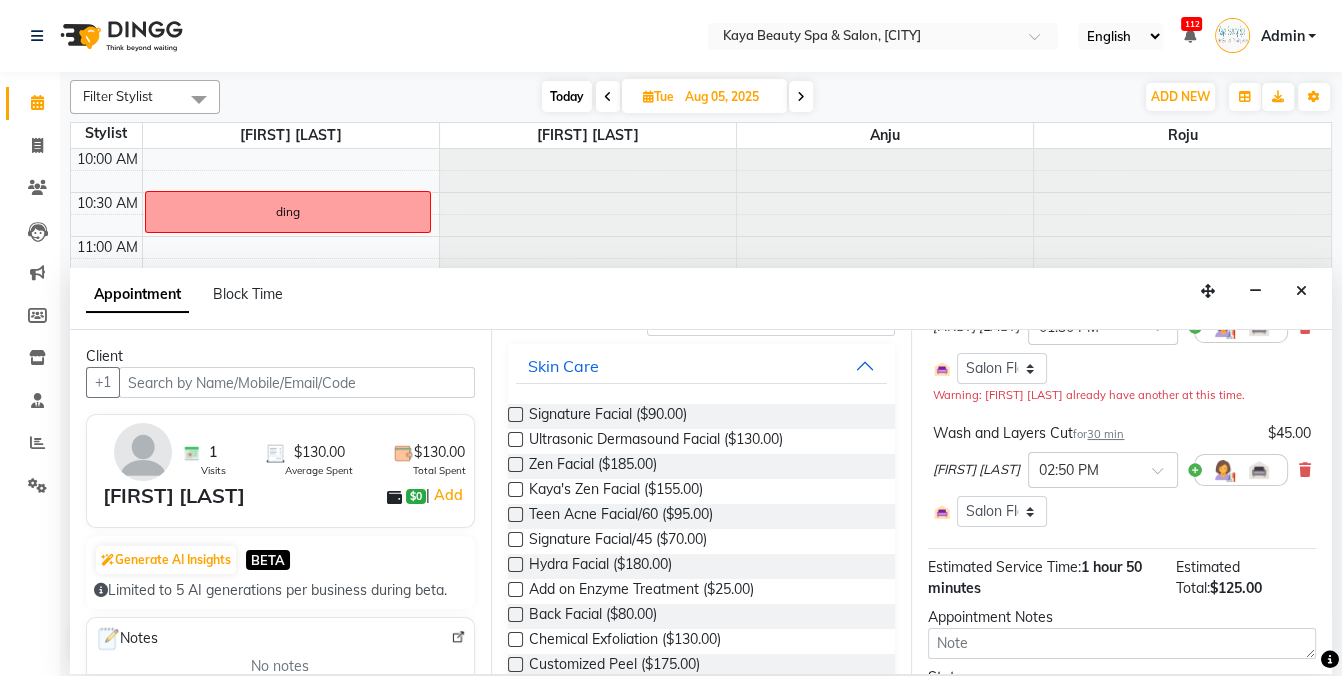 scroll, scrollTop: 339, scrollLeft: 0, axis: vertical 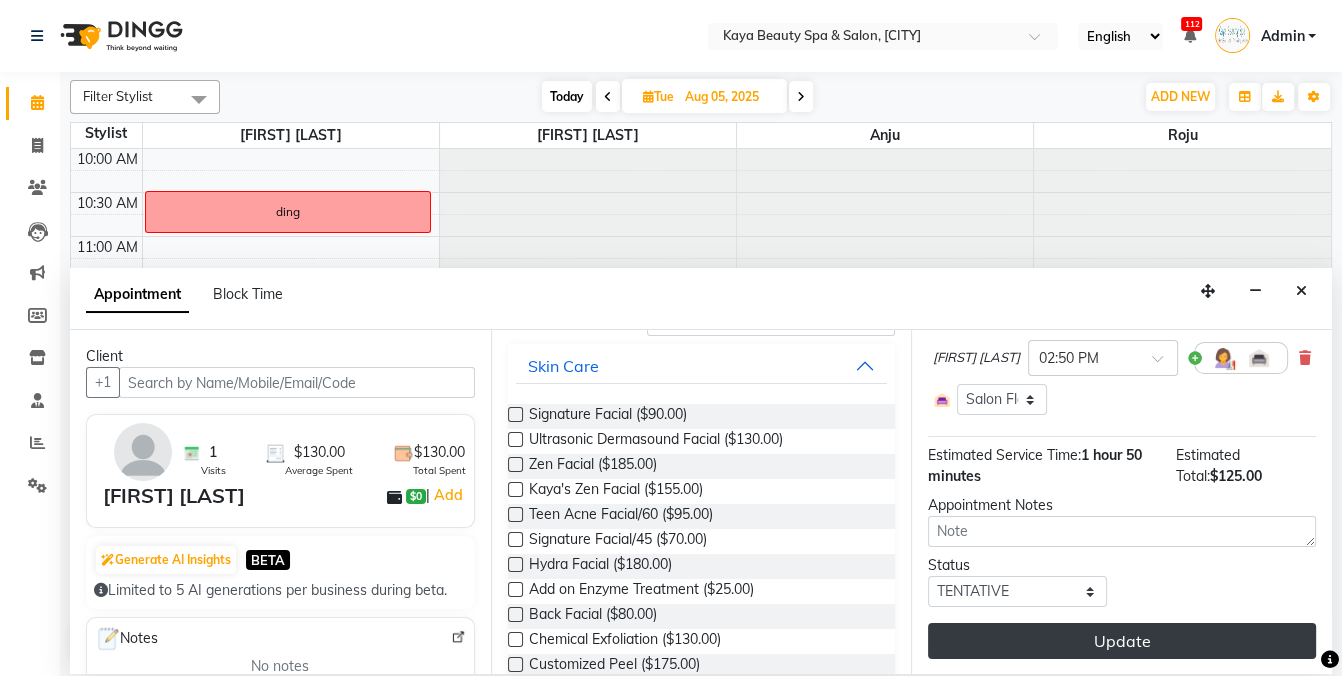 click on "Update" at bounding box center [1122, 641] 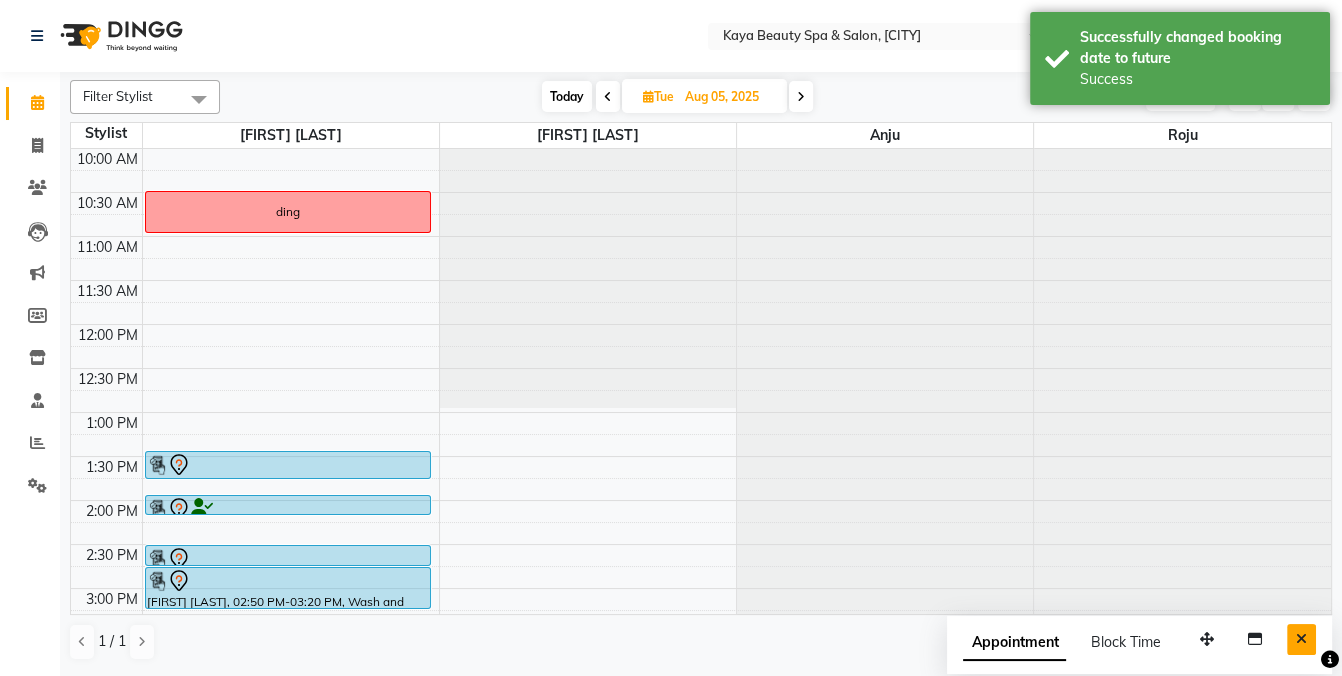 click at bounding box center (1301, 639) 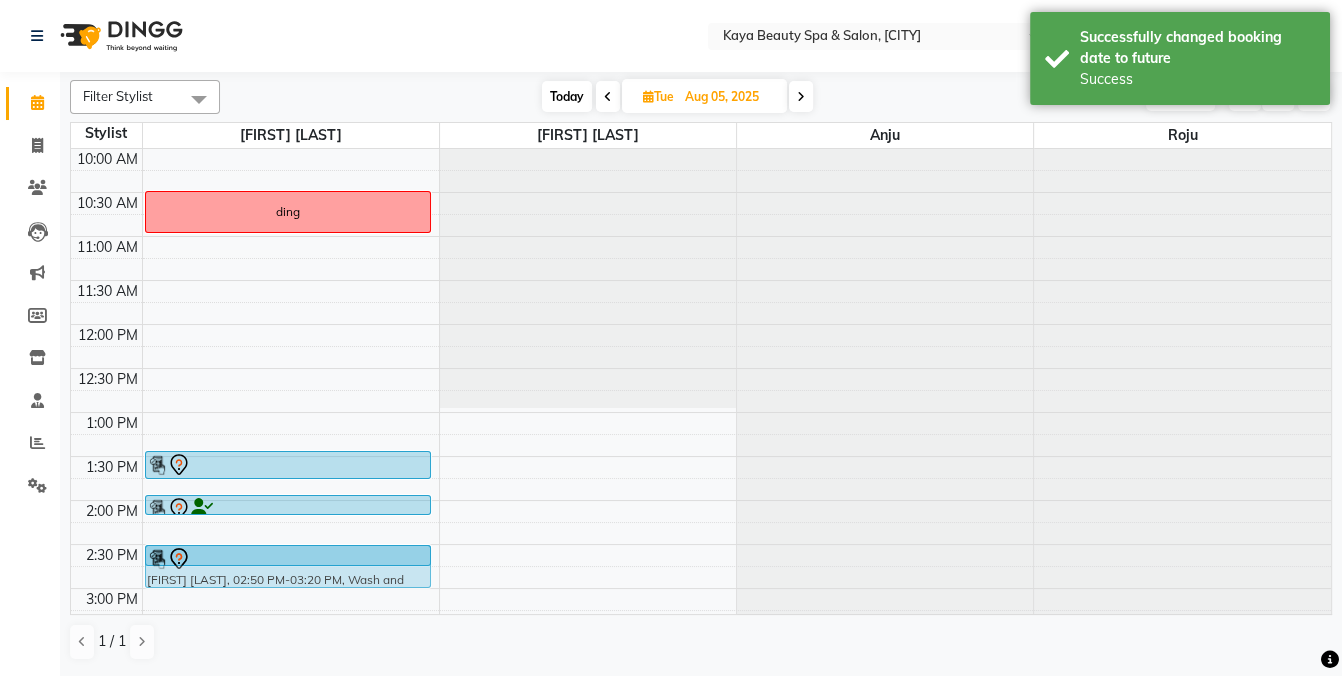 drag, startPoint x: 316, startPoint y: 587, endPoint x: 312, endPoint y: 574, distance: 13.601471 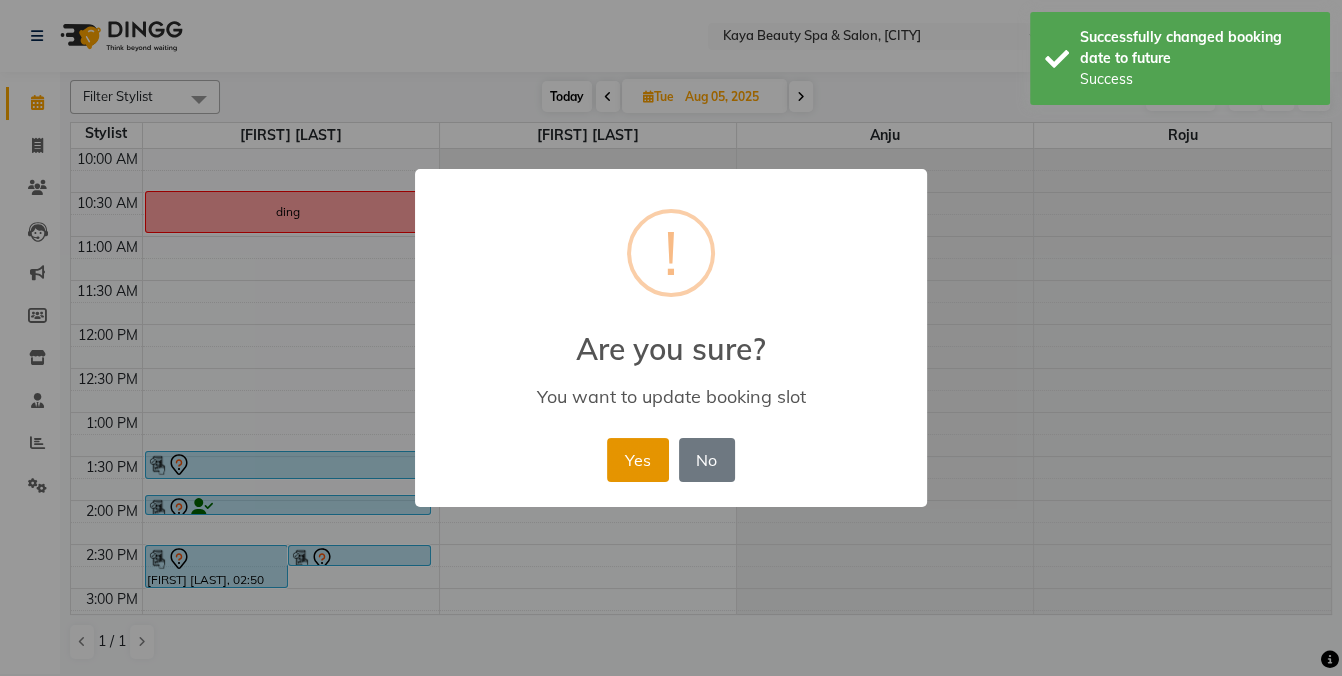 click on "Yes" at bounding box center (637, 460) 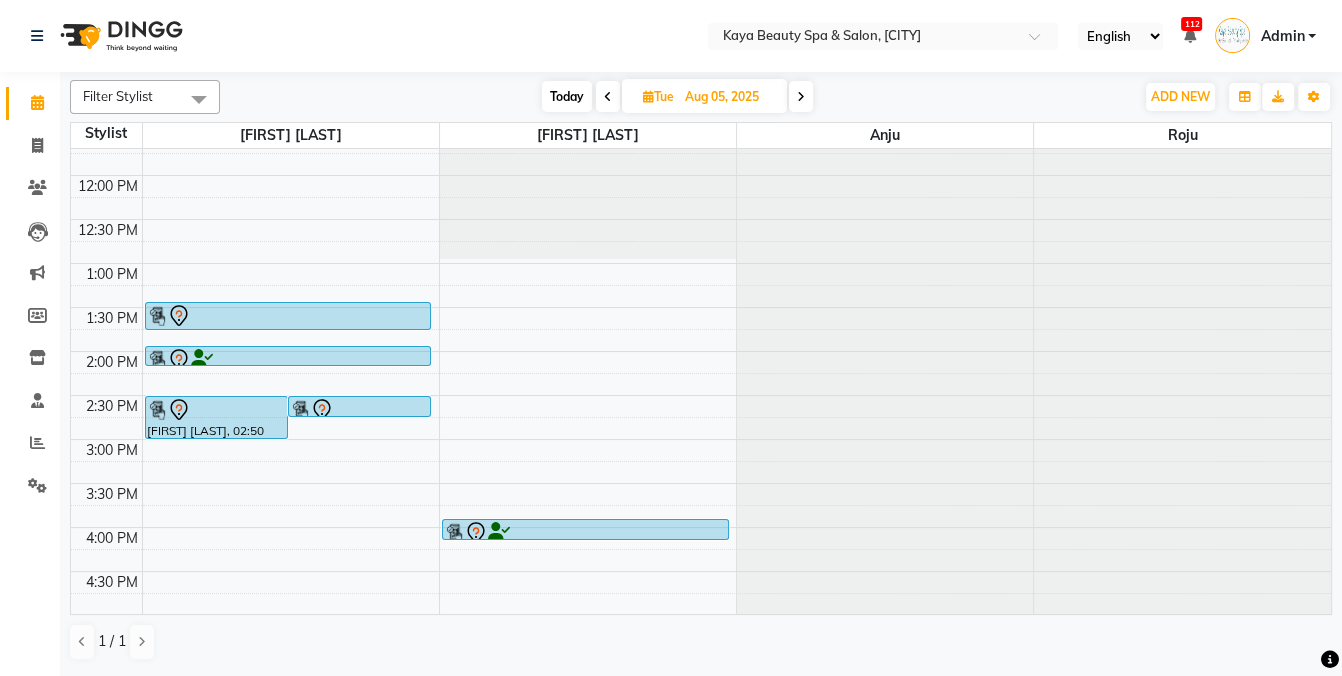 scroll, scrollTop: 162, scrollLeft: 0, axis: vertical 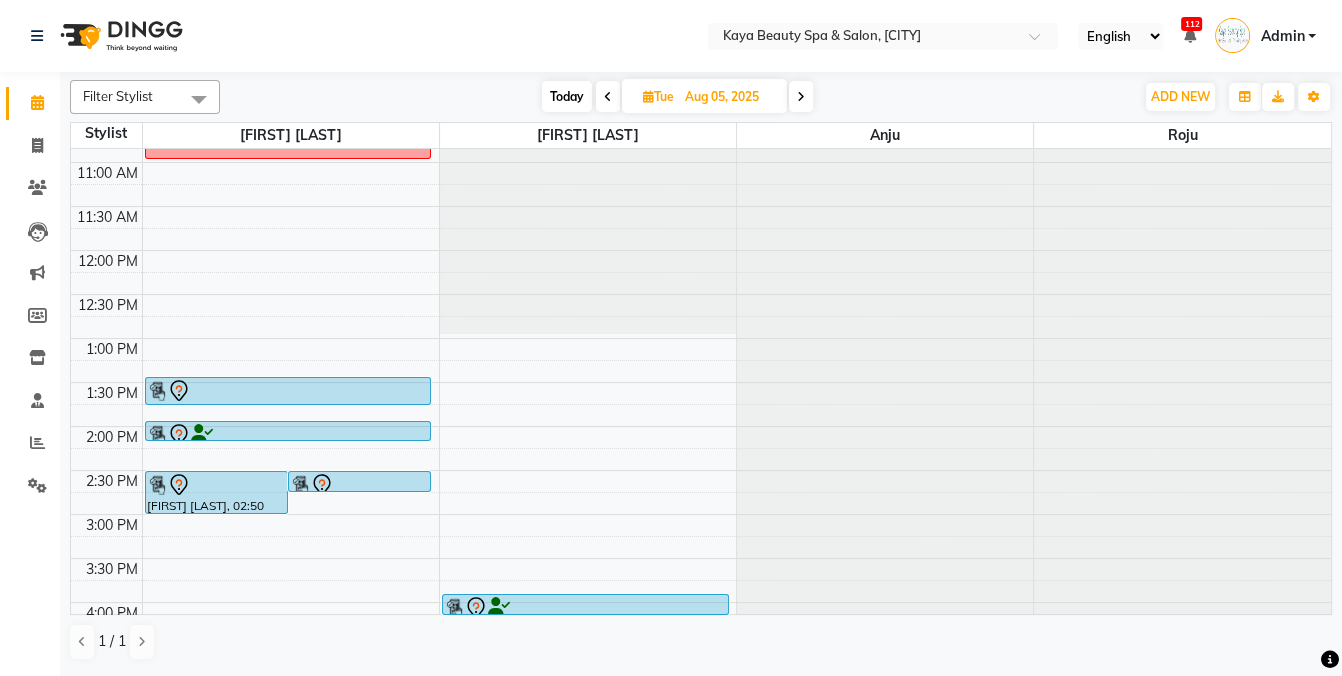 click on "Today" at bounding box center (567, 96) 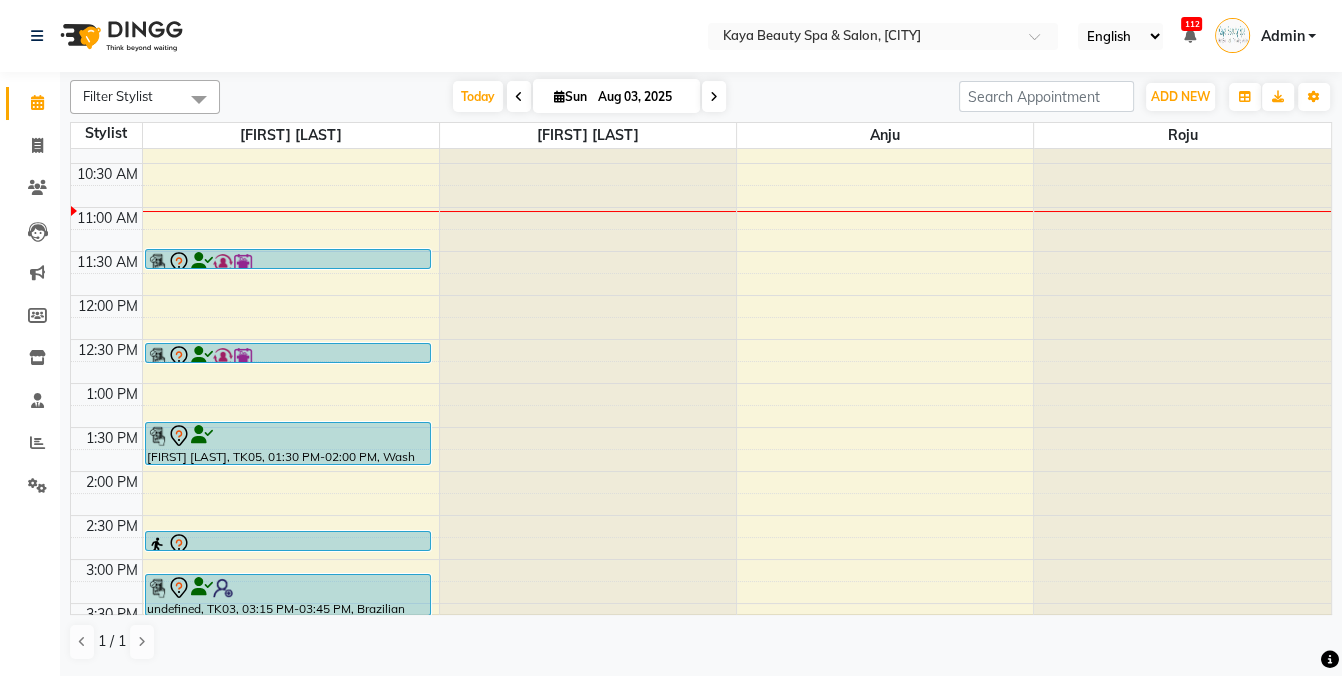scroll, scrollTop: 110, scrollLeft: 0, axis: vertical 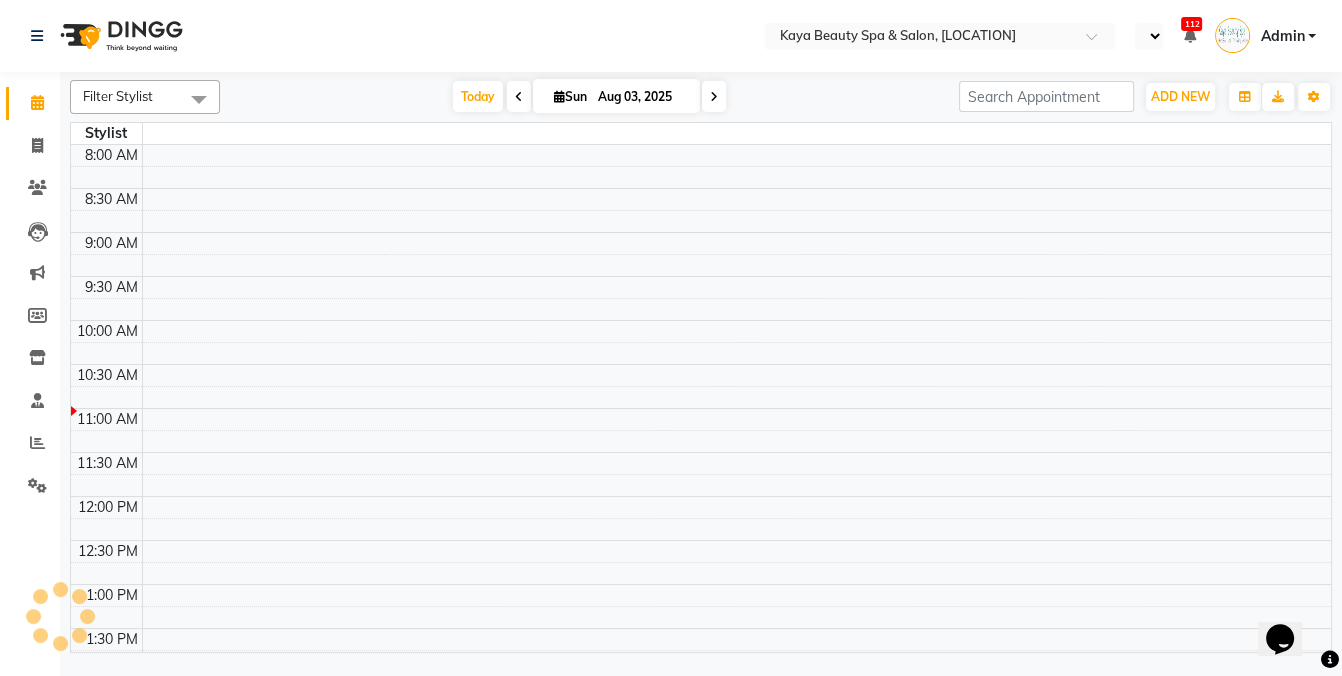 select on "en" 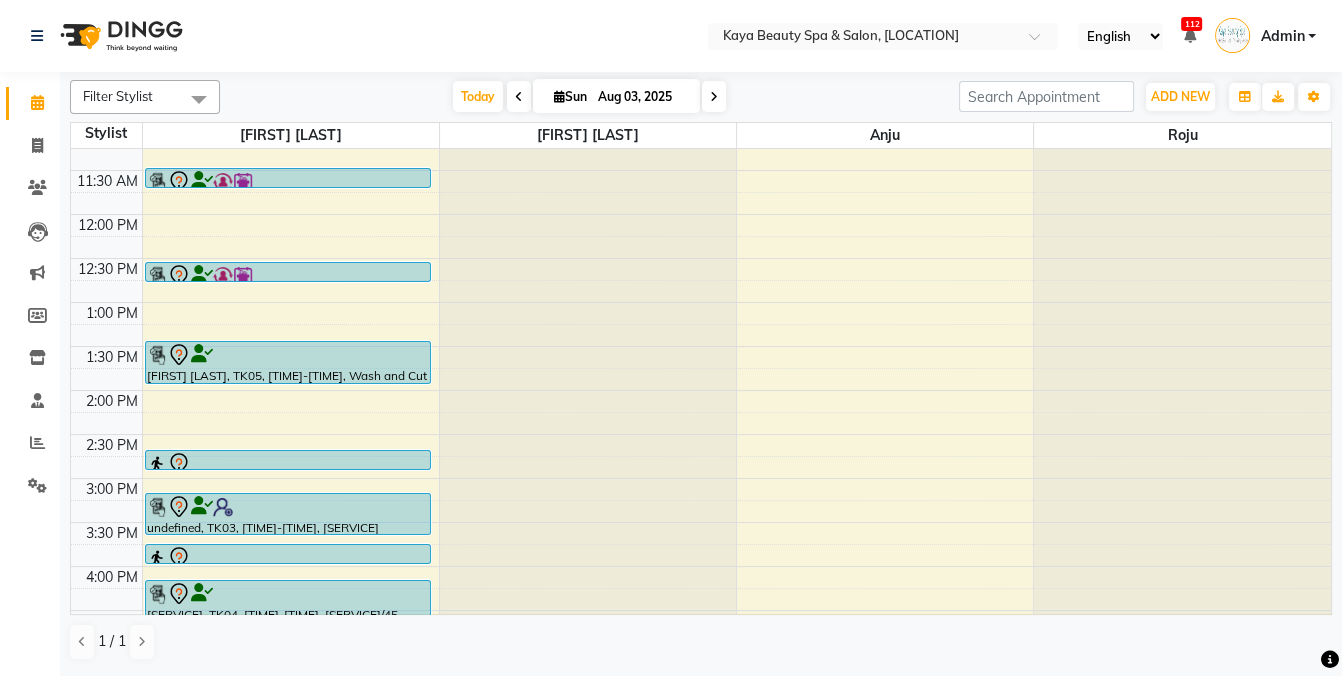 scroll, scrollTop: 222, scrollLeft: 0, axis: vertical 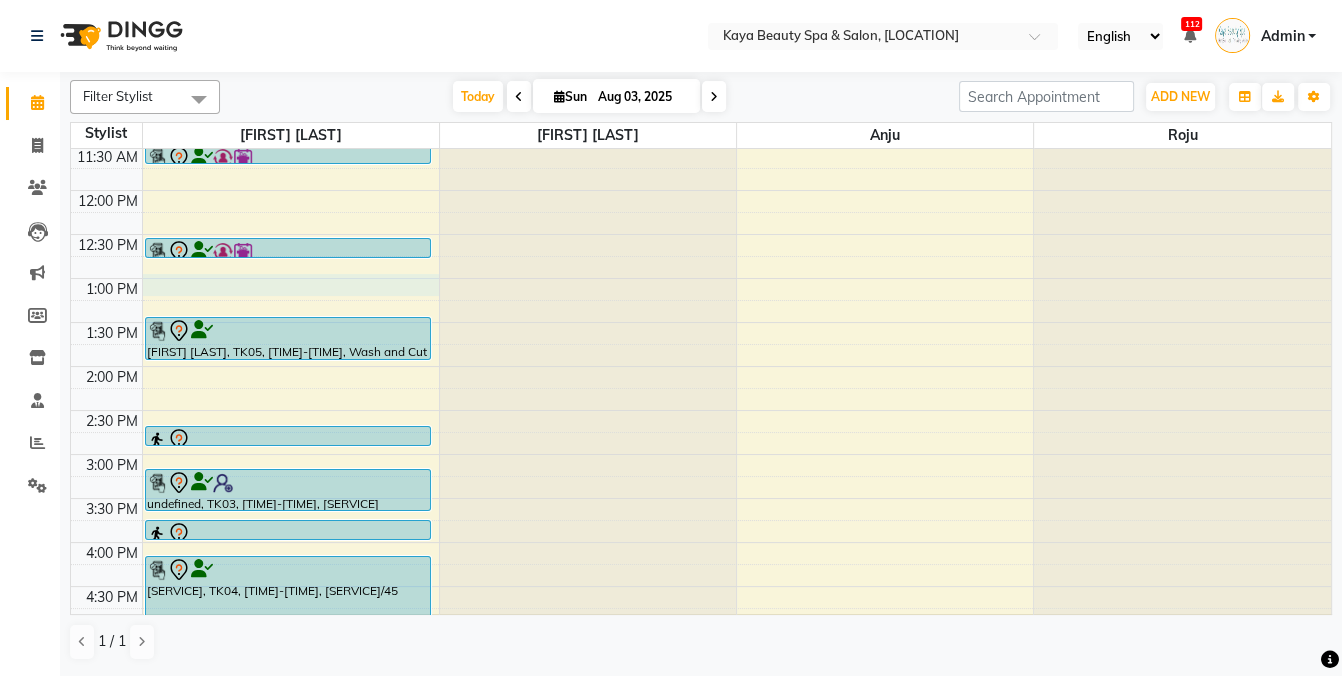 click on "[SERVICE] [SERVICE] [SERVICE] [SERVICE] [SERVICE] [SERVICE] [SERVICE] [SERVICE] [SERVICE] [SERVICE] [SERVICE] [SERVICE] [SERVICE] [SERVICE] [SERVICE] [SERVICE] [SERVICE] [SERVICE] [SERVICE]             [SERVICE], TK06, [TIME]-[TIME], [SERVICE]             [SERVICE], TK06, [TIME]-[TIME], [SERVICE]             [SERVICE], TK05, [TIME]-[TIME], [SERVICE]             [SERVICE], TK01, [TIME]-[TIME], [SERVICE]             undefined, TK03, [TIME]-[TIME], [SERVICE]             [SERVICE], TK01, [TIME]-[TIME], [SERVICE]             [SERVICE], TK04, [TIME]-[TIME], [SERVICE]/45" at bounding box center (701, 322) 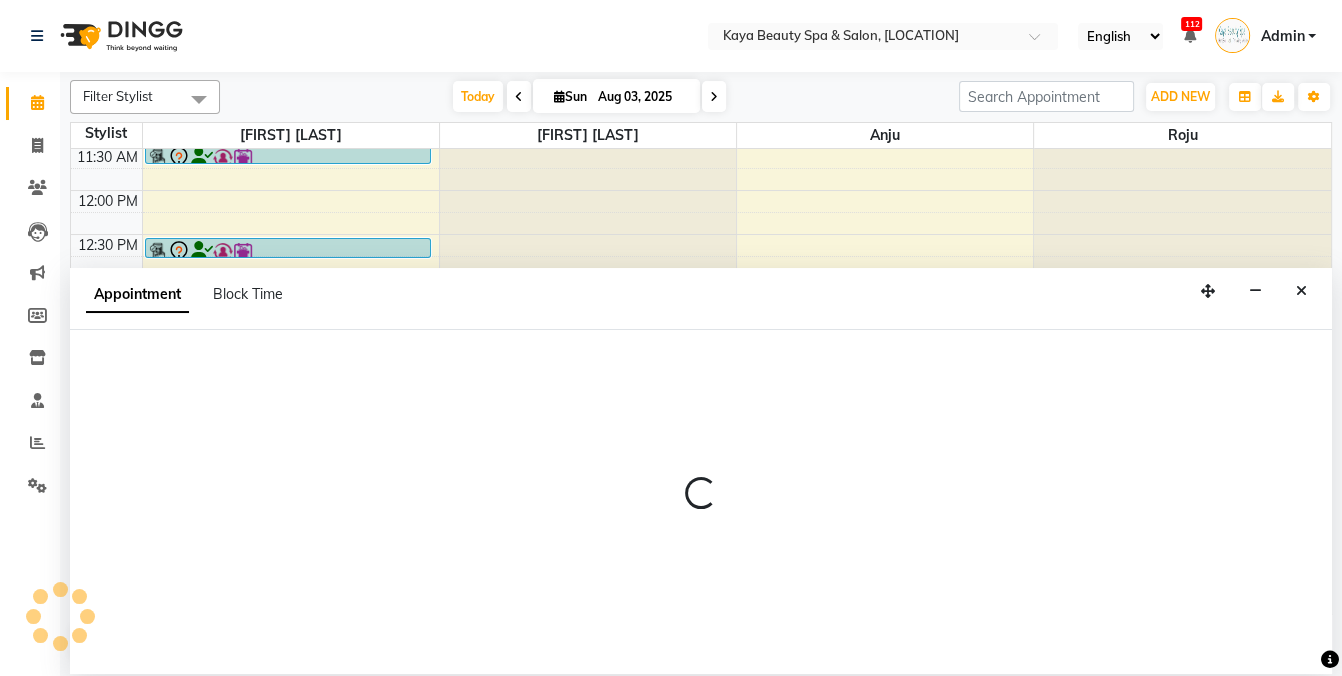 select on "19099" 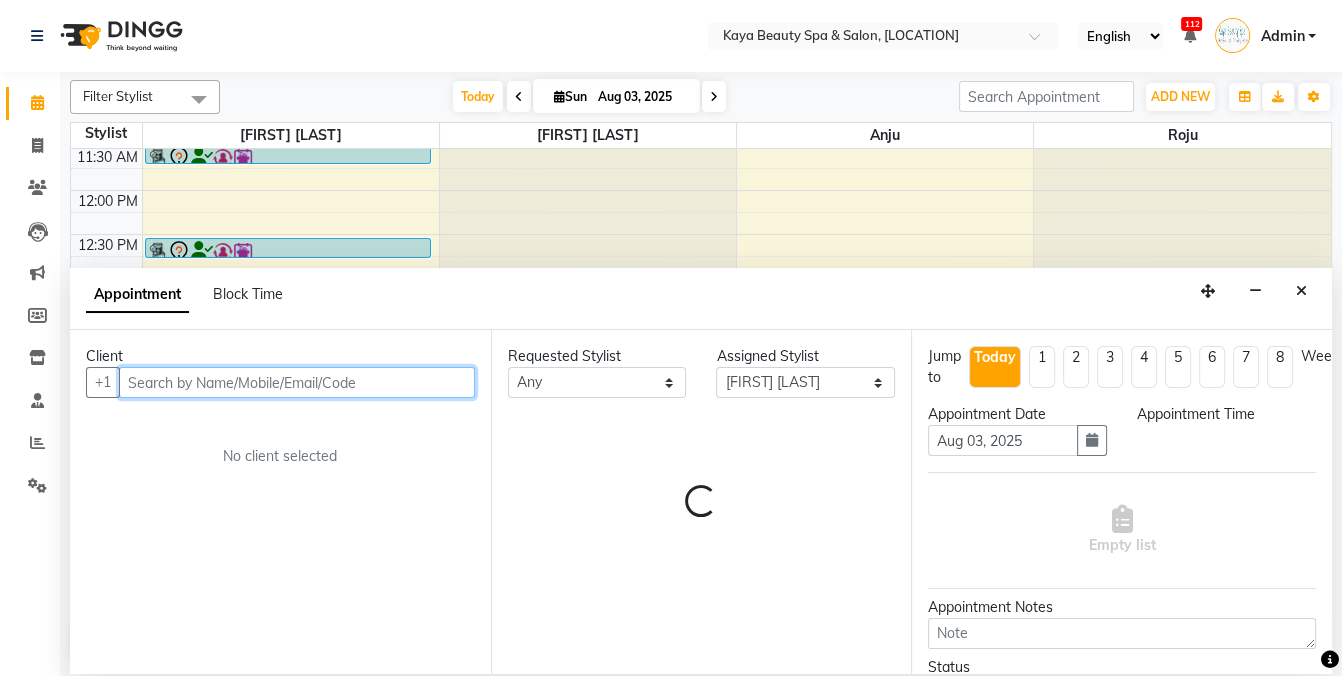 select on "780" 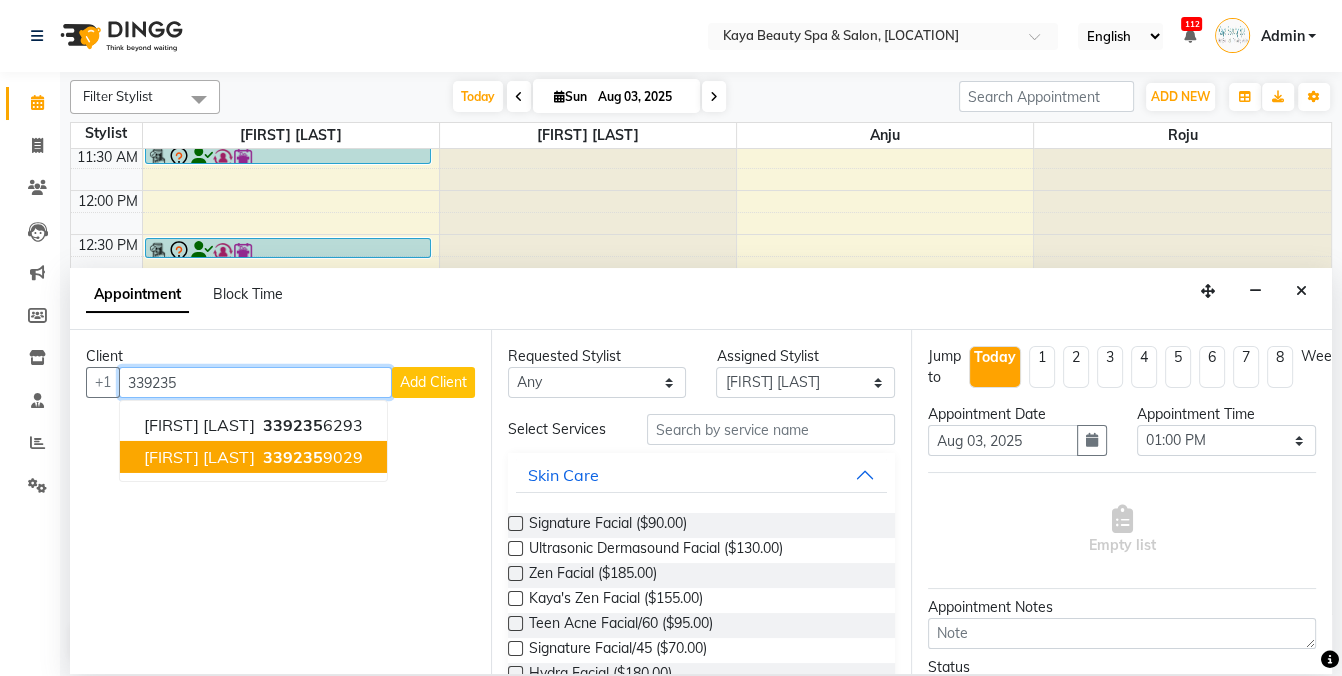 click on "[FIRST] [LAST]" at bounding box center [199, 457] 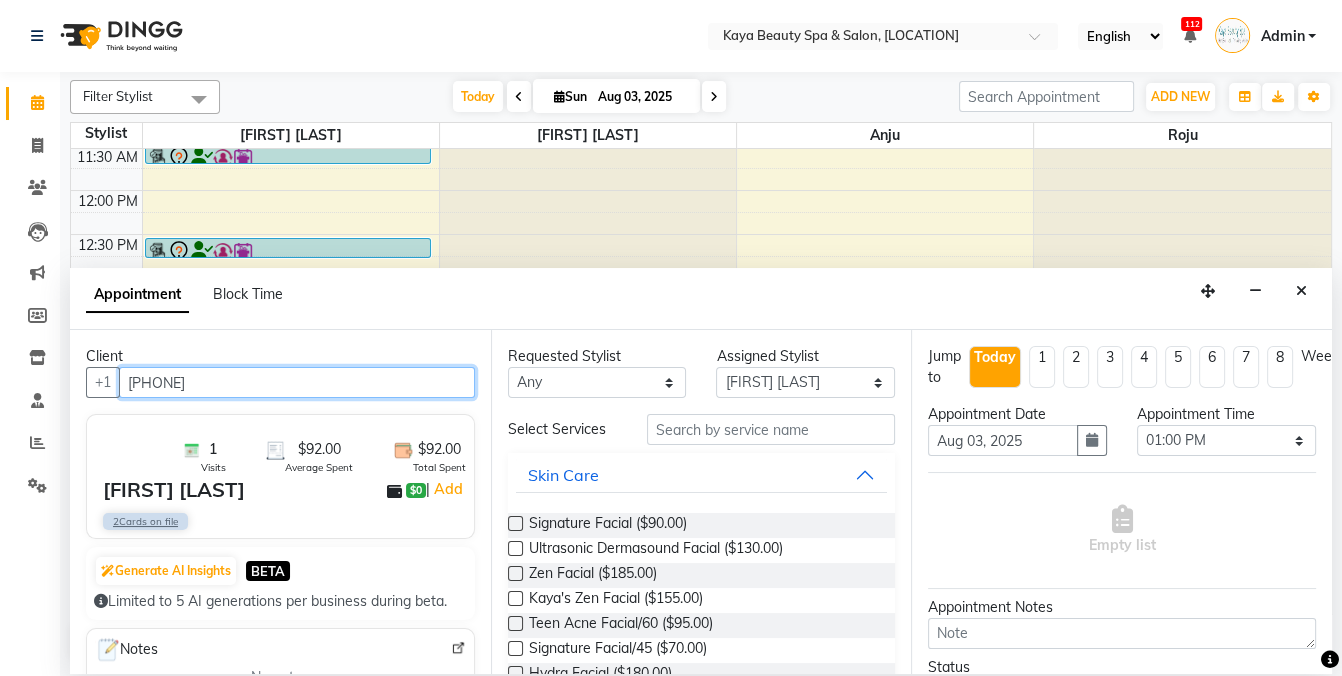 type on "[PHONE]" 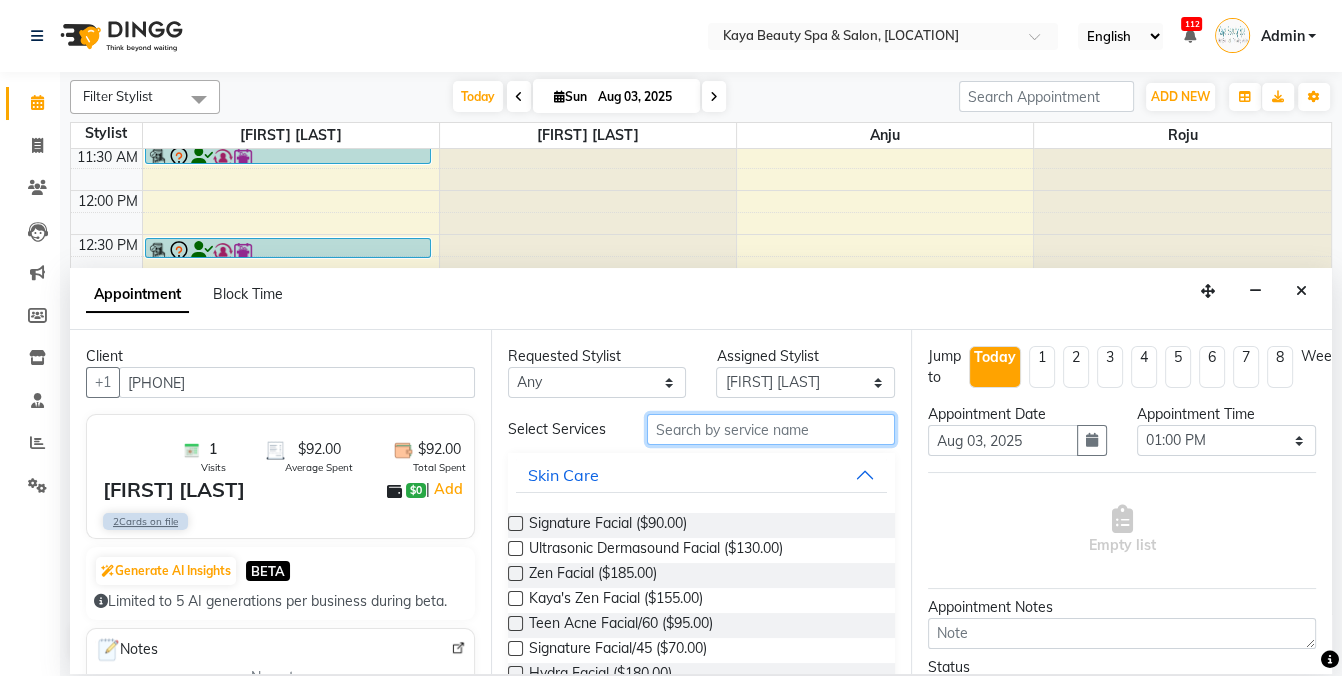 click at bounding box center [771, 429] 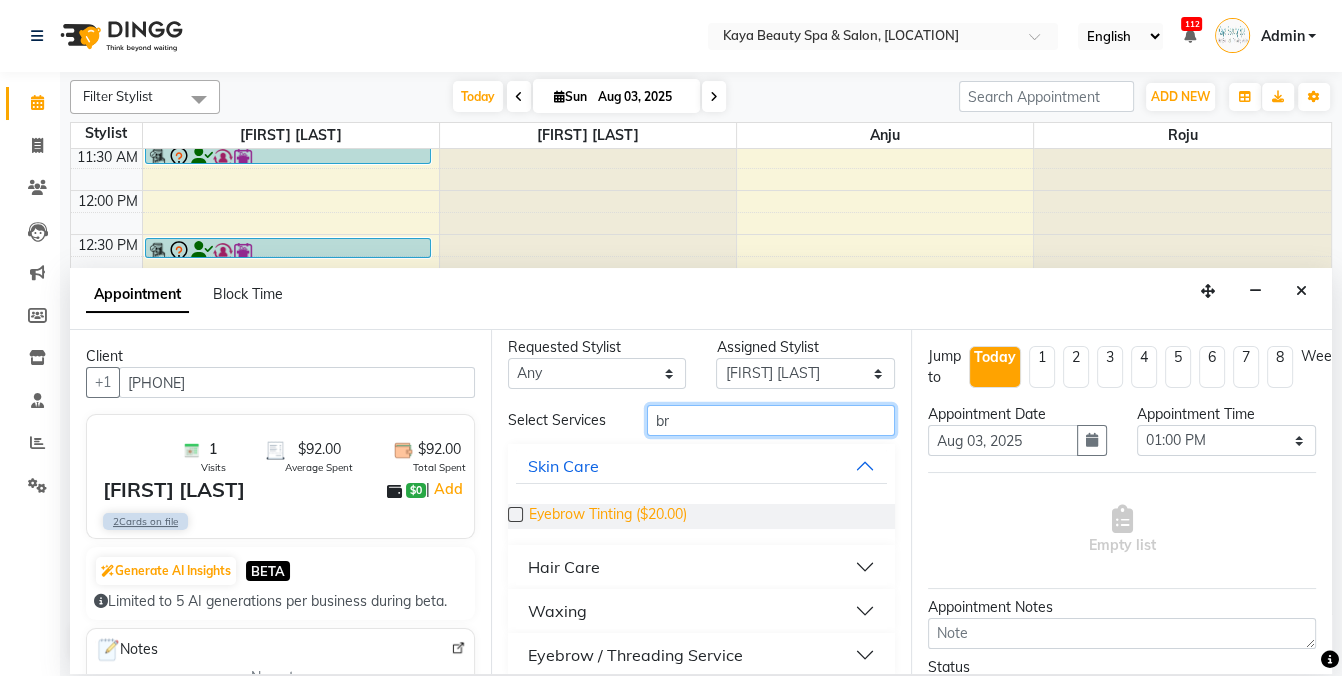 scroll, scrollTop: 27, scrollLeft: 0, axis: vertical 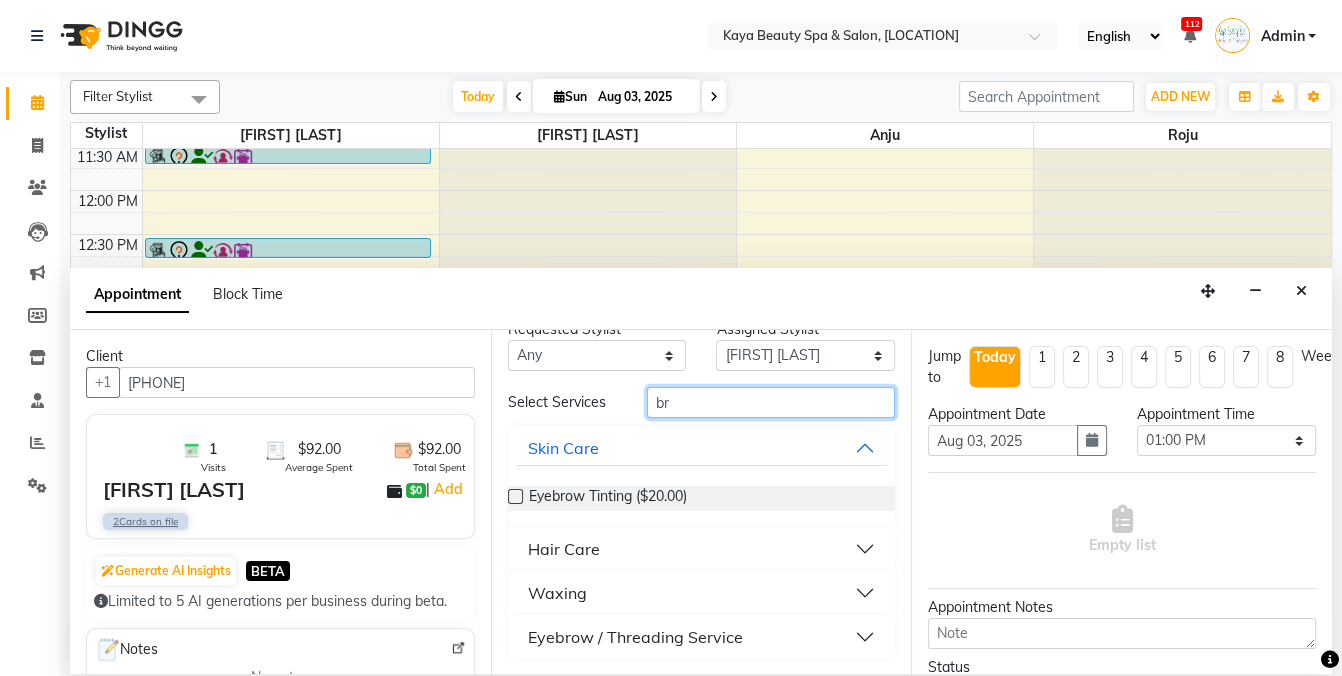 type on "br" 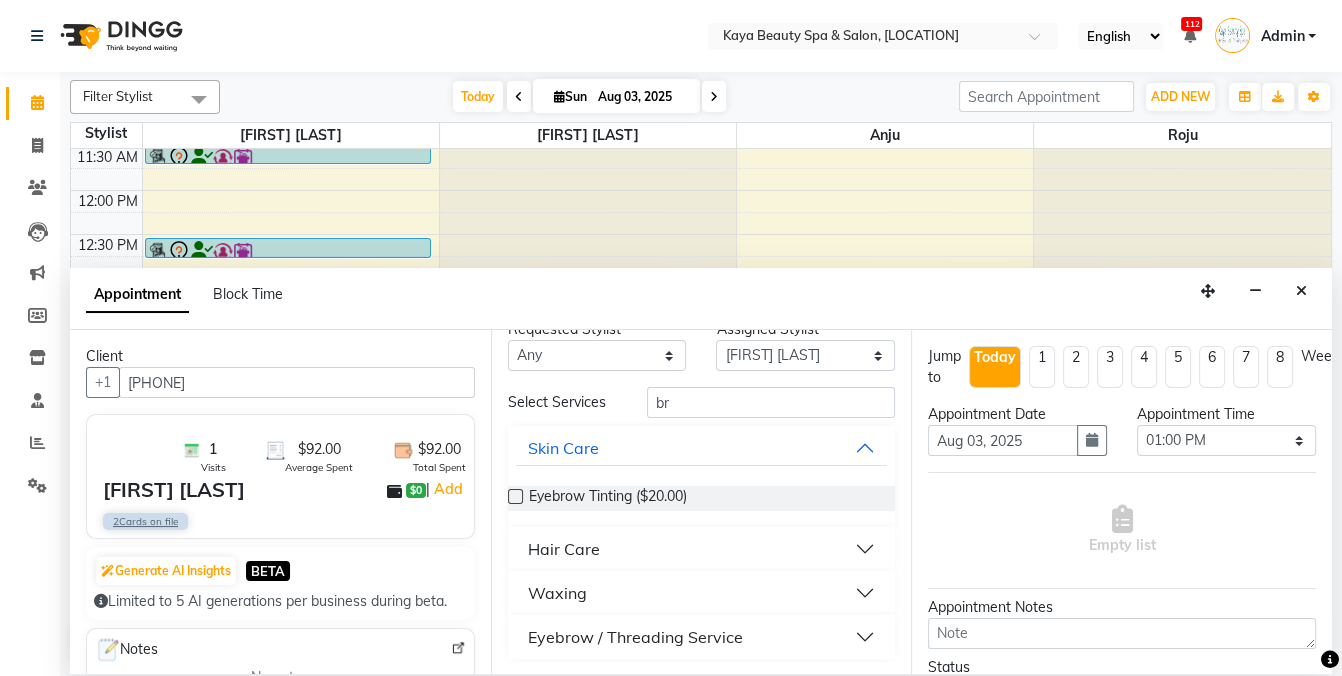 click on "Waxing" at bounding box center (557, 593) 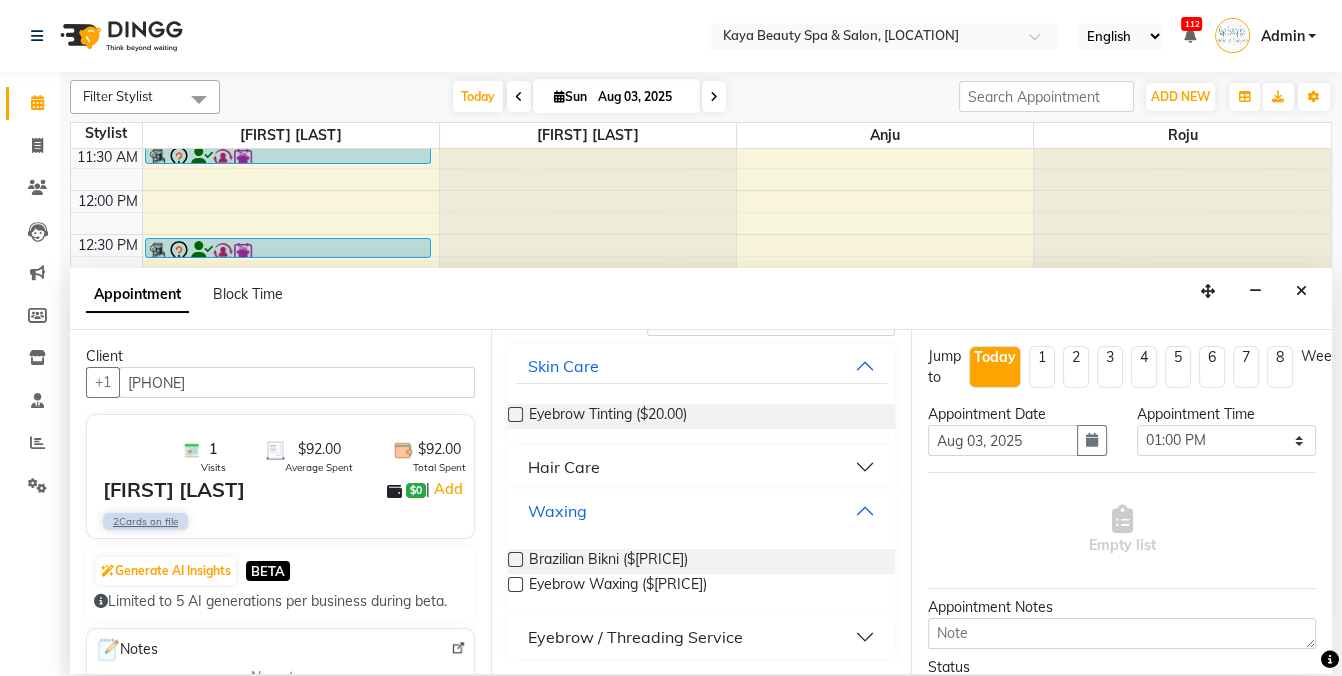 scroll, scrollTop: 109, scrollLeft: 0, axis: vertical 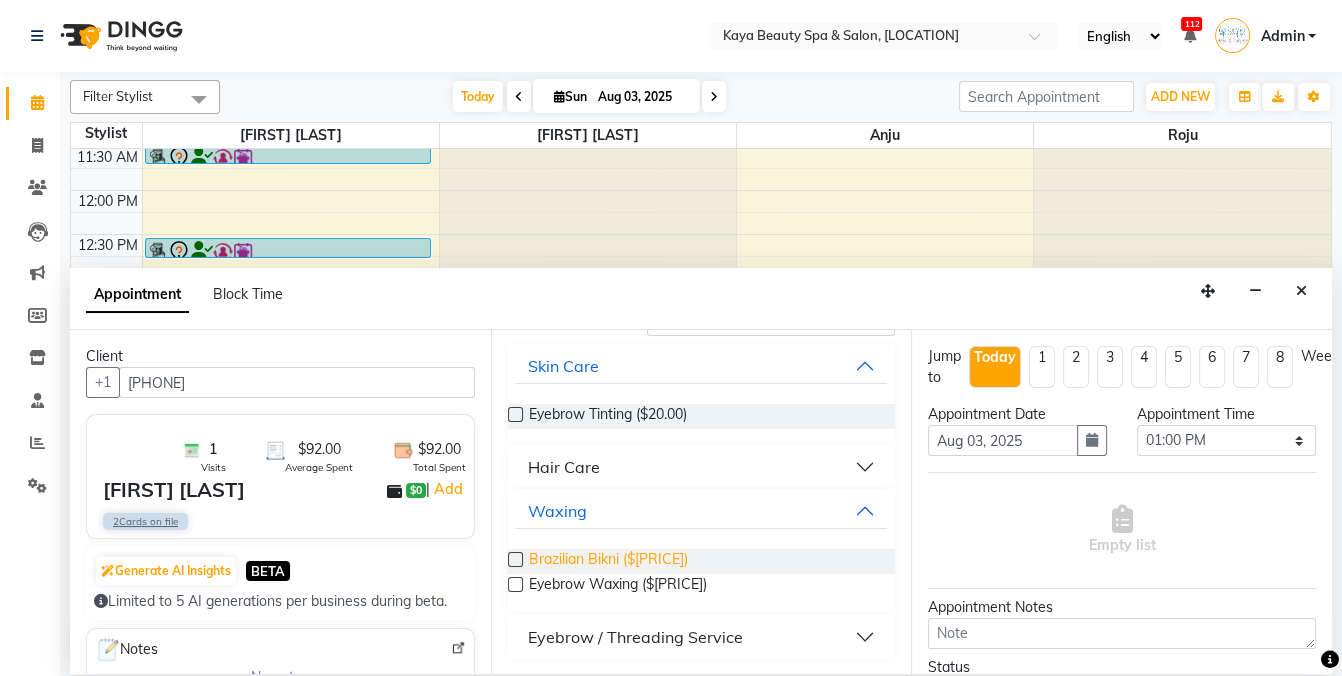 click on "Brazilian Bikni ($[PRICE])" at bounding box center [608, 561] 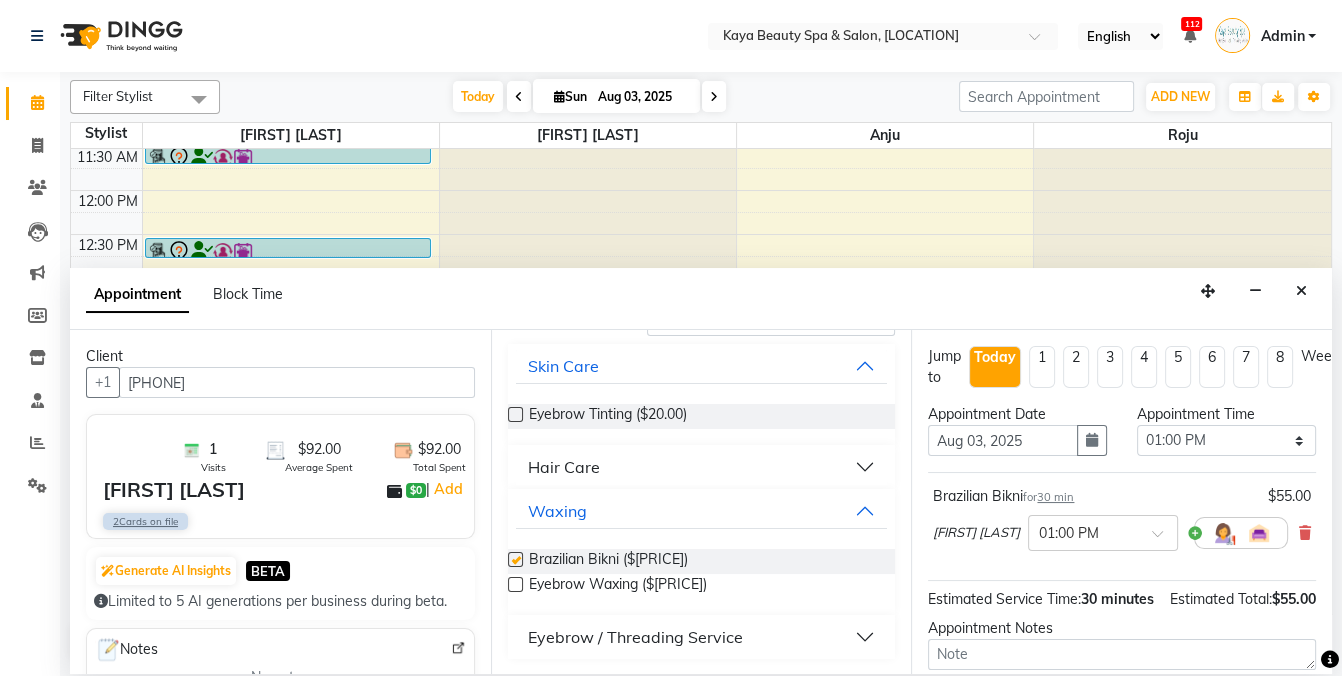 checkbox on "false" 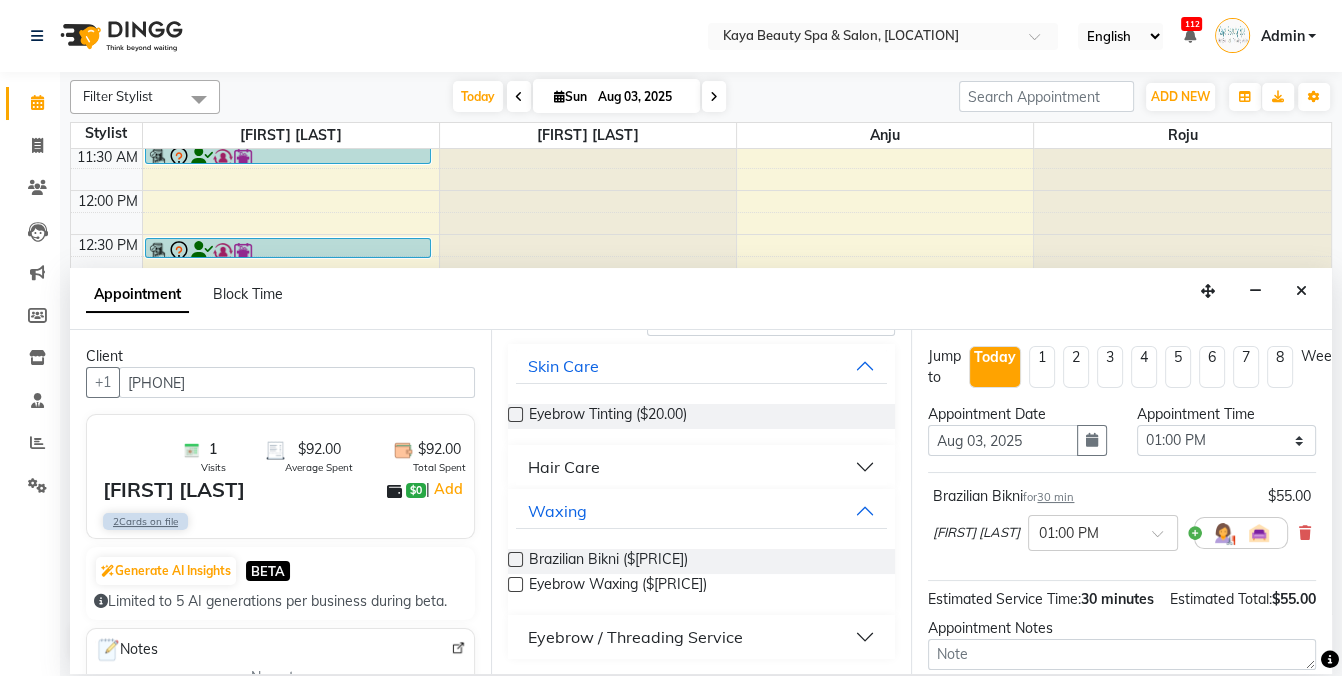 scroll, scrollTop: 181, scrollLeft: 0, axis: vertical 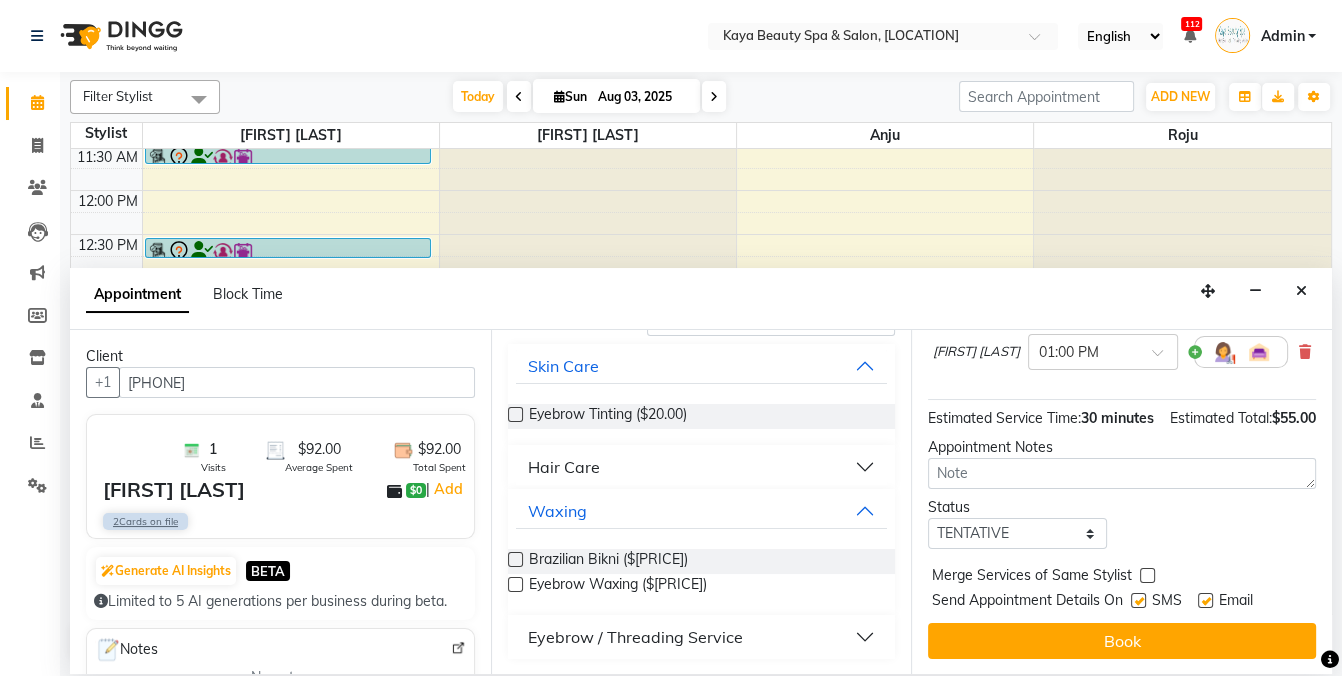 click on "Book" at bounding box center [1122, 641] 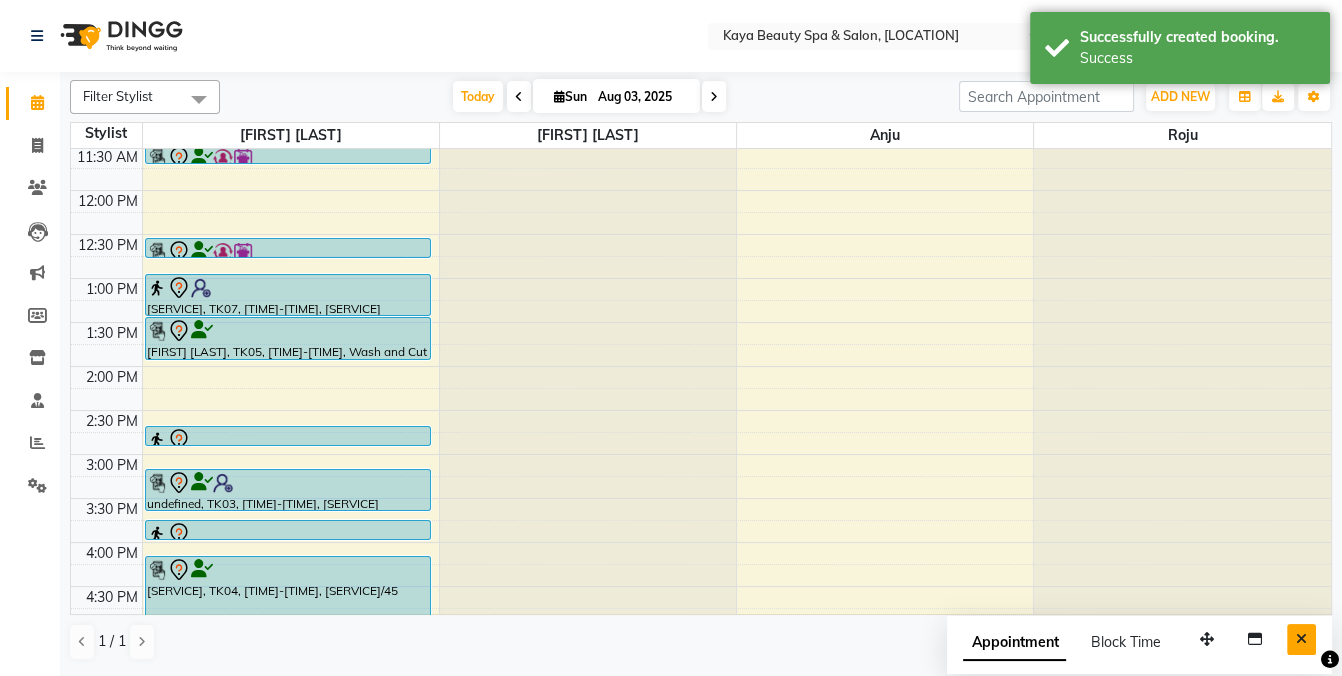 click at bounding box center (1301, 639) 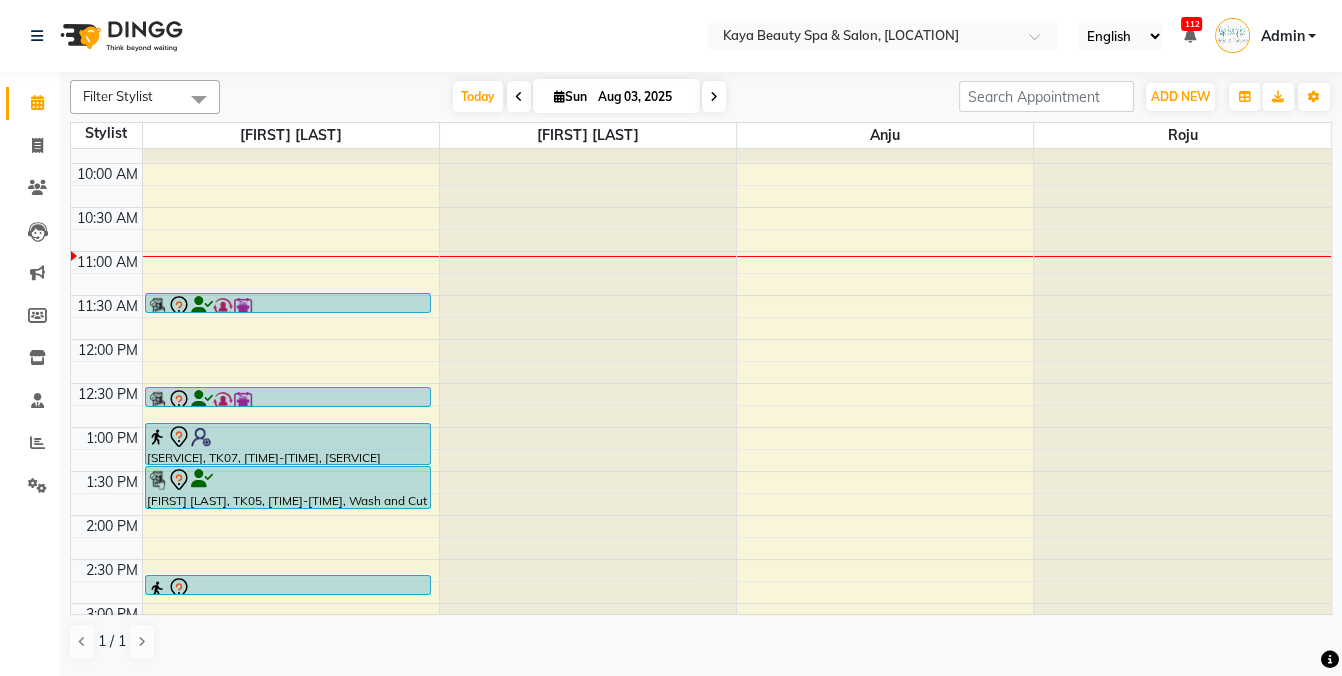 scroll, scrollTop: 42, scrollLeft: 0, axis: vertical 